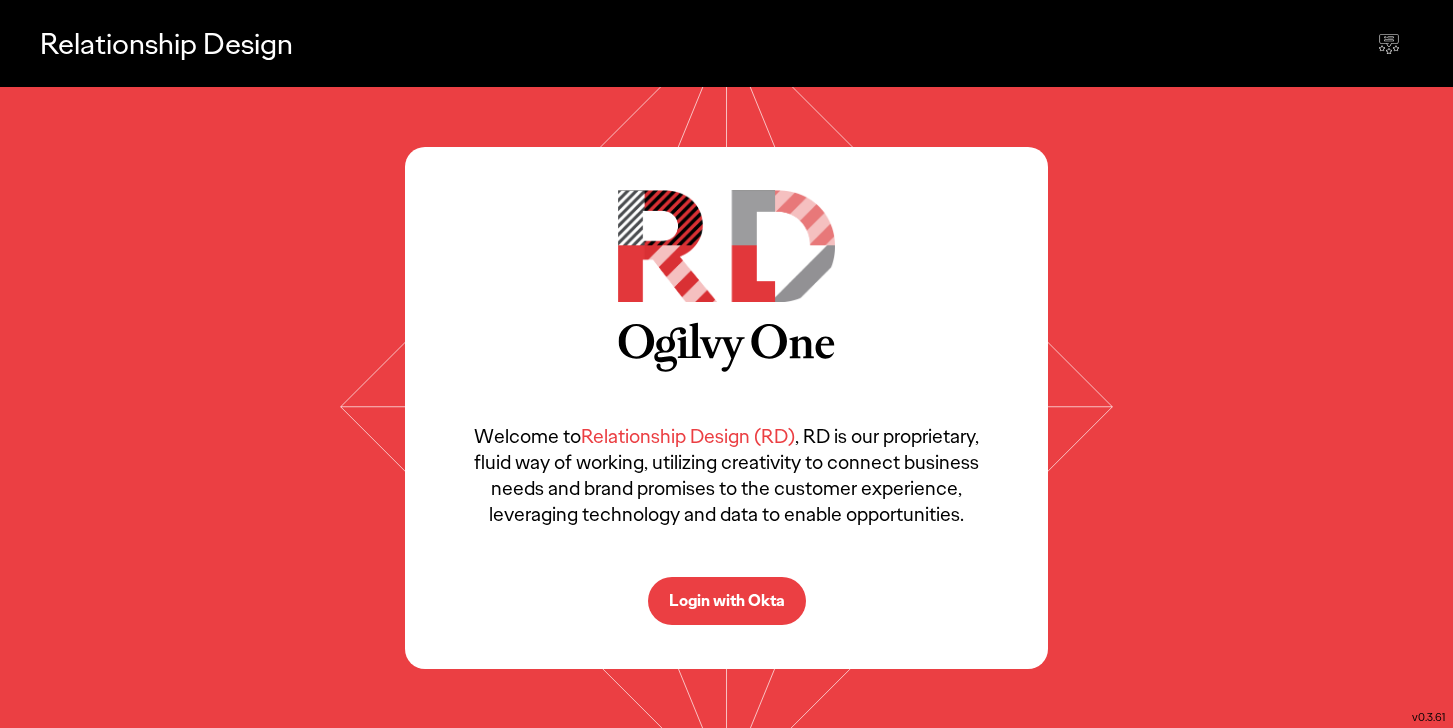 scroll, scrollTop: 0, scrollLeft: 0, axis: both 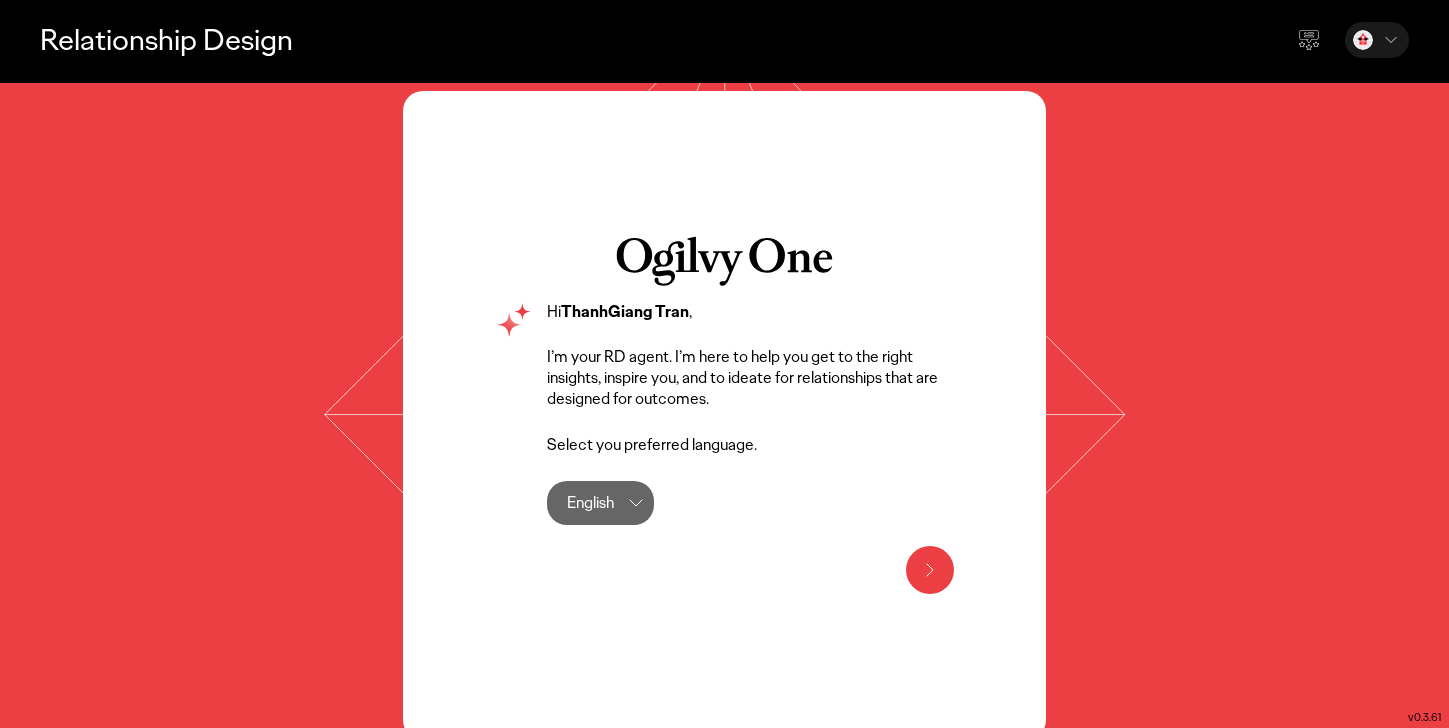 click at bounding box center (930, 570) 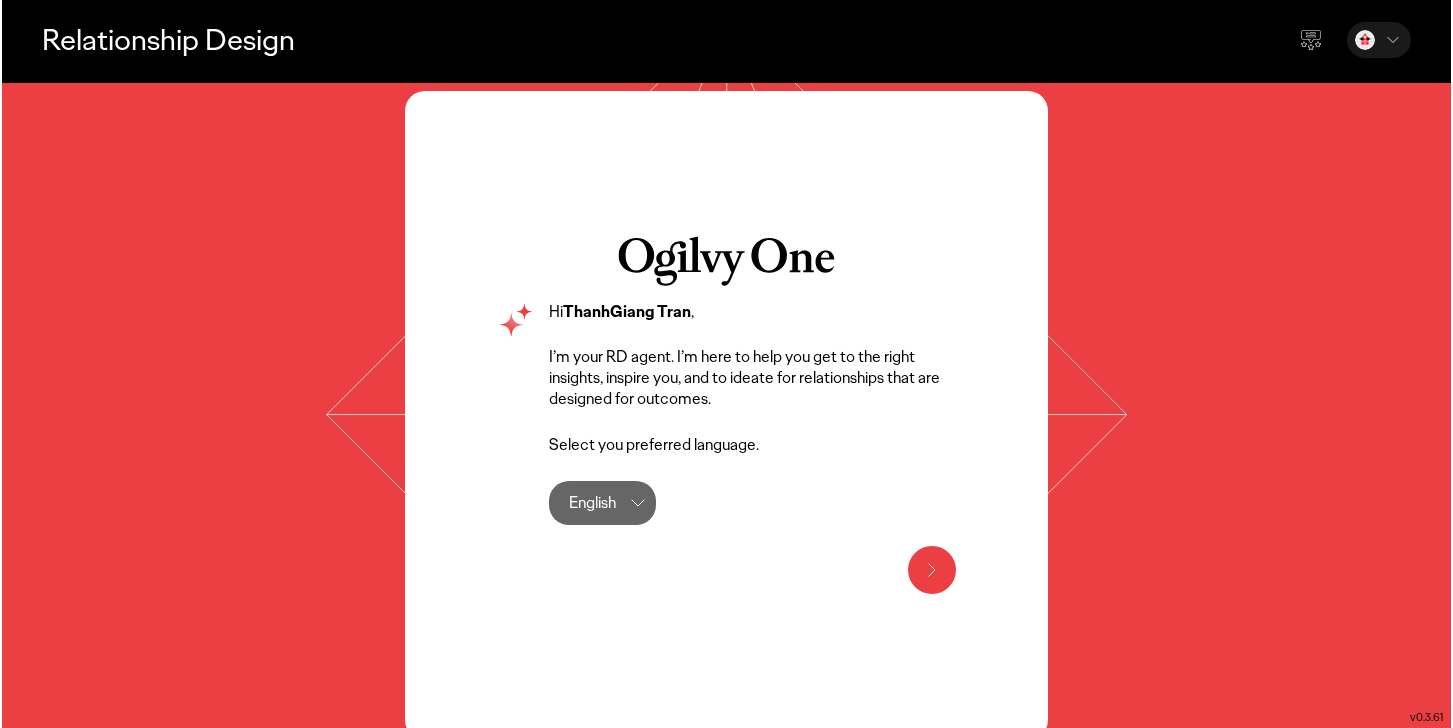 scroll, scrollTop: 0, scrollLeft: 0, axis: both 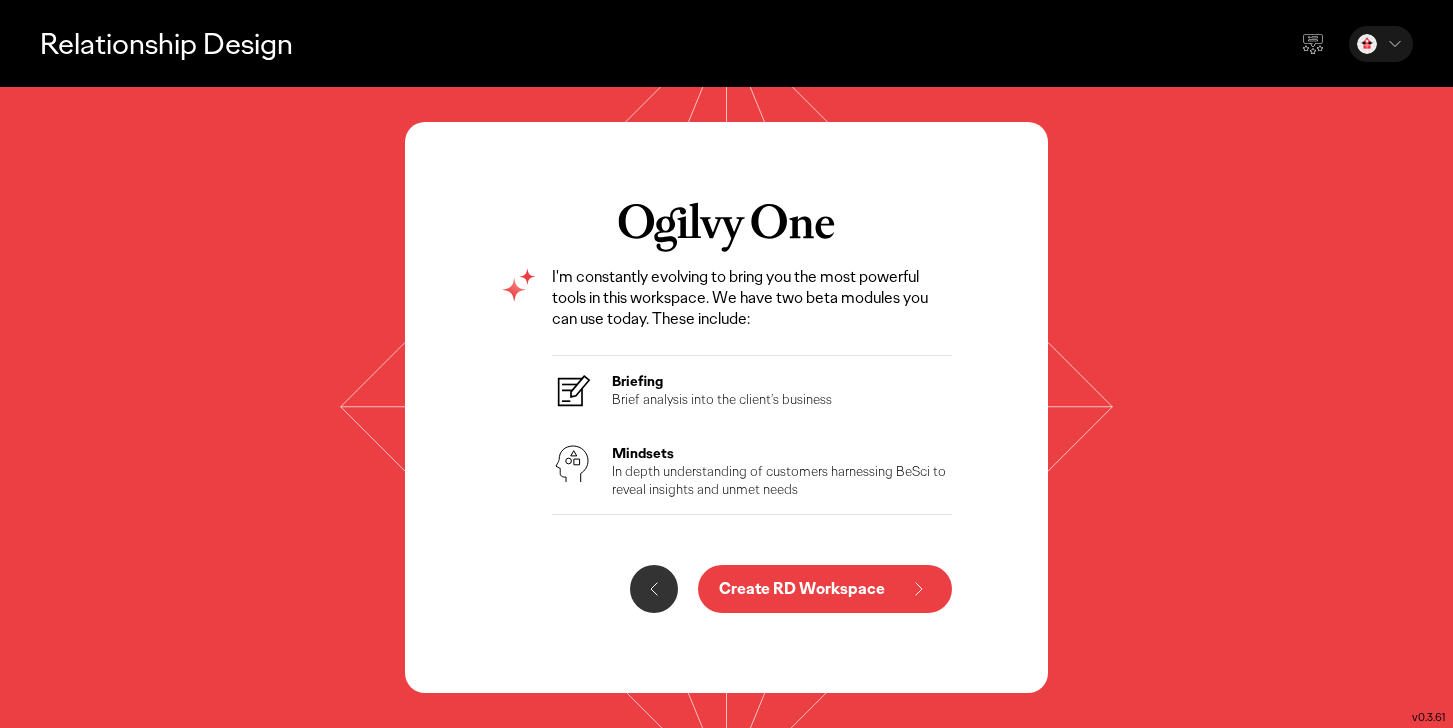 click 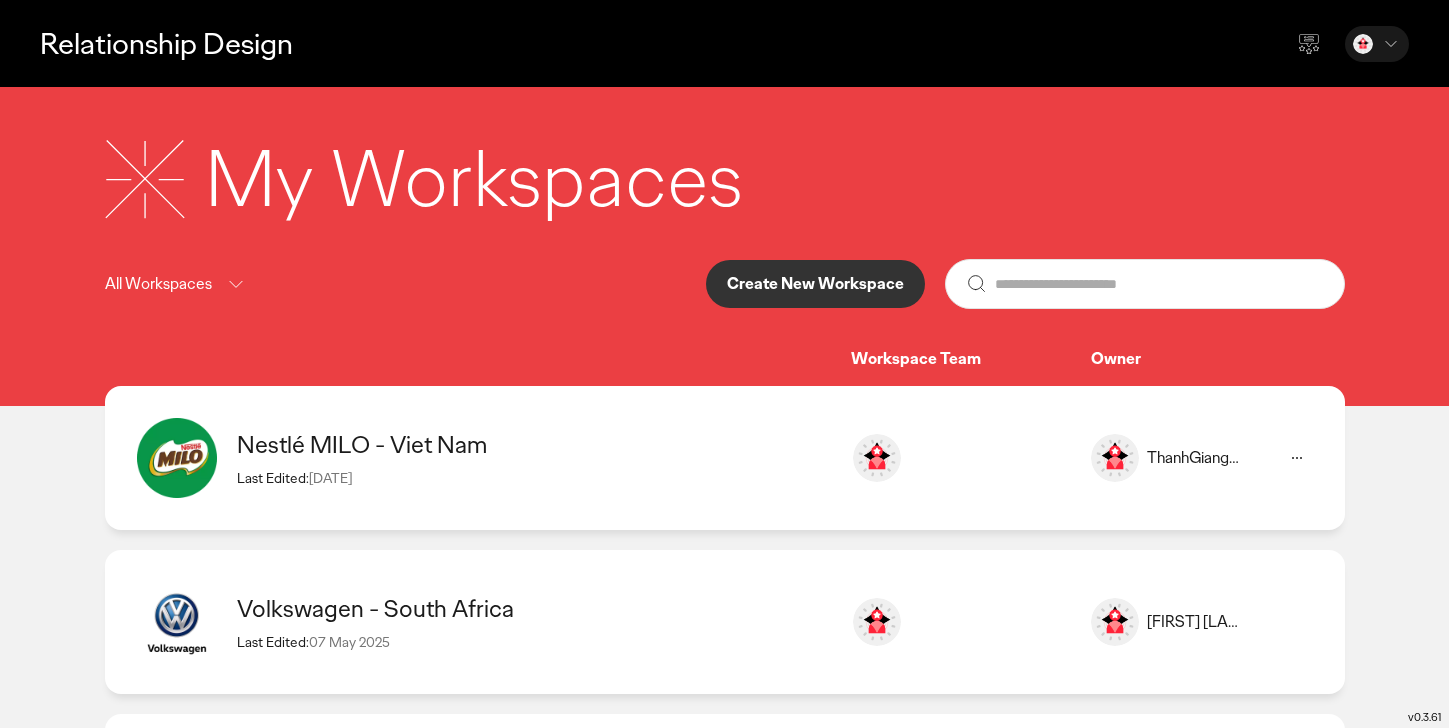 click on "Last Edited:  [DATE]" at bounding box center [534, 478] 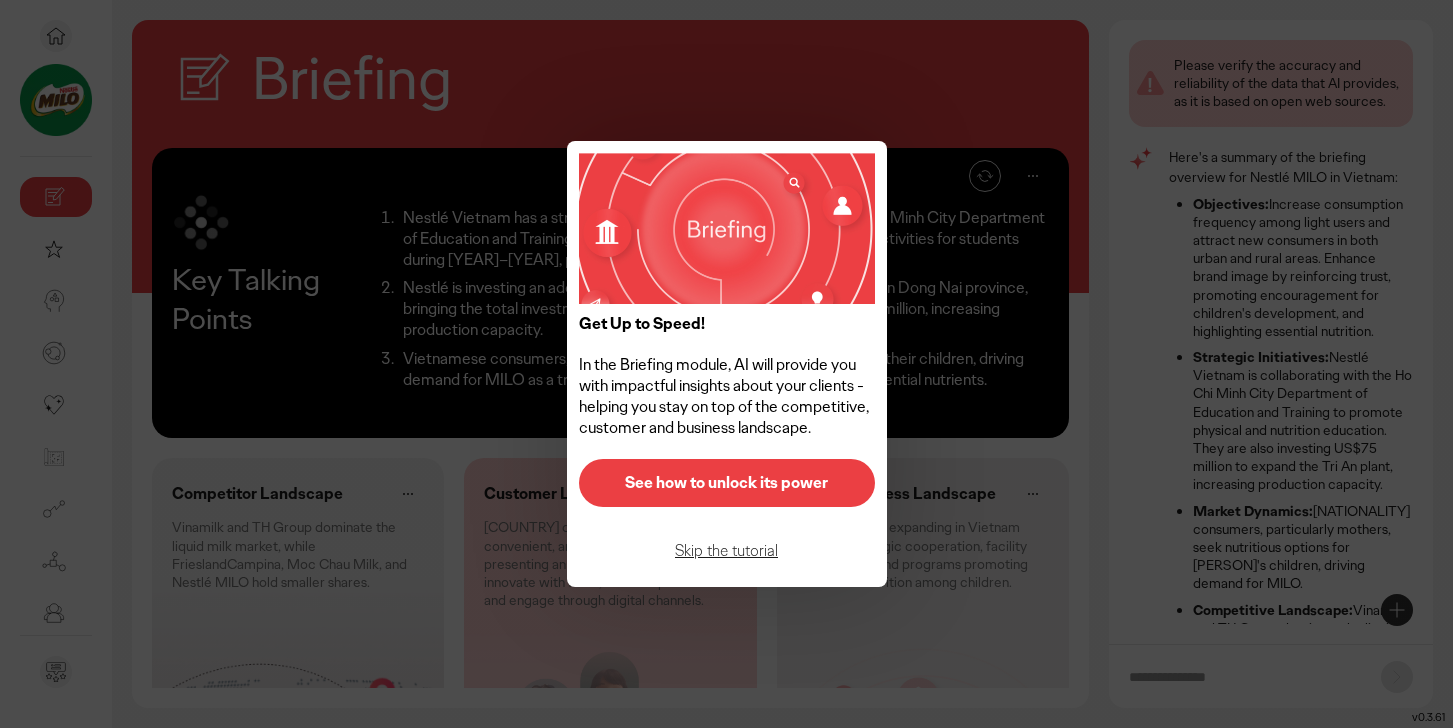 click on "See how to unlock its power" at bounding box center (727, 483) 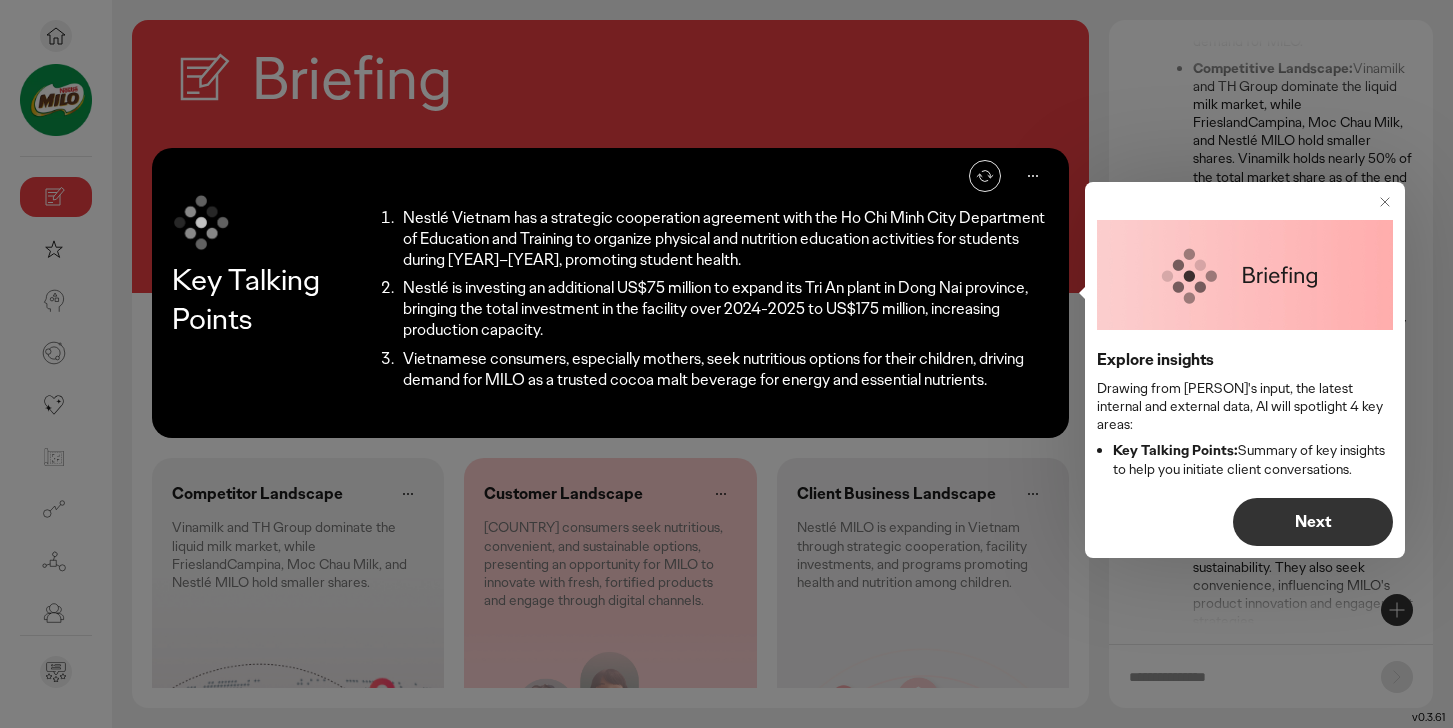 scroll, scrollTop: 562, scrollLeft: 0, axis: vertical 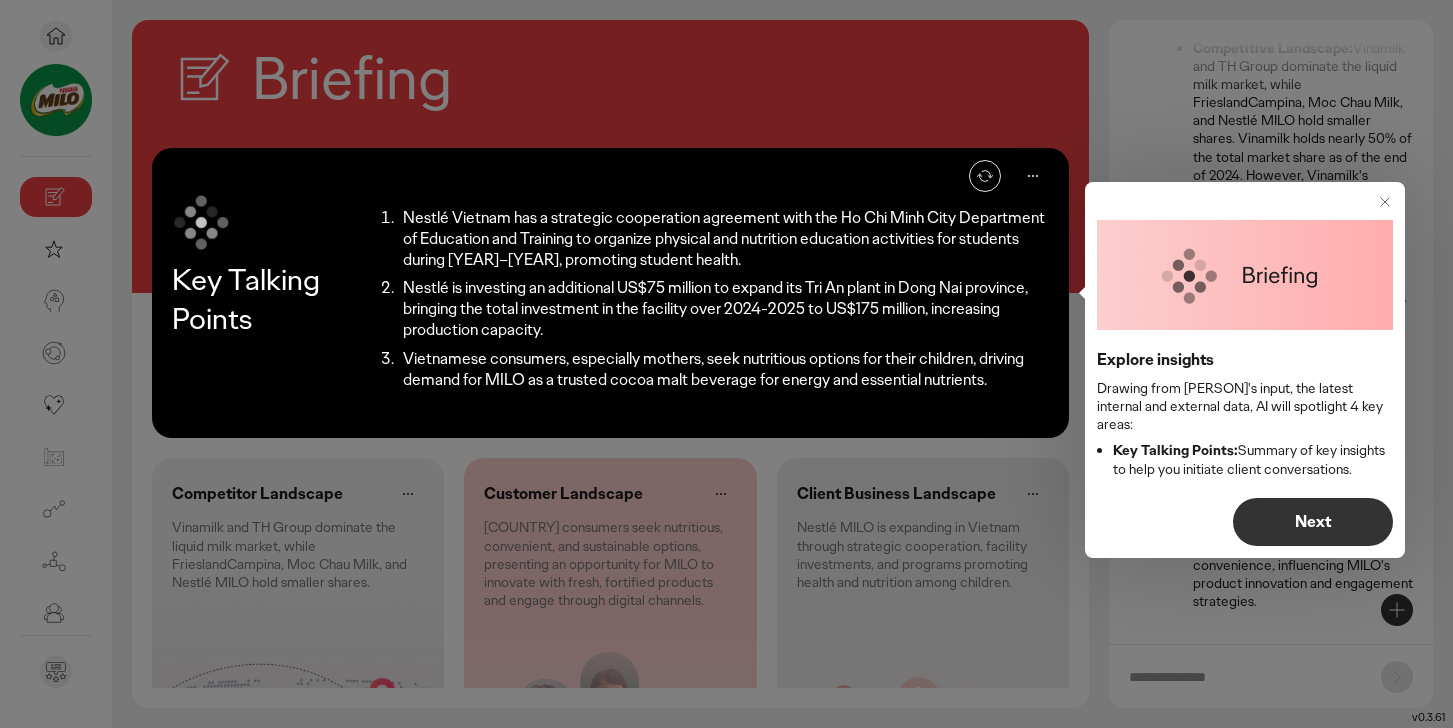 click on "Next" at bounding box center [1313, 522] 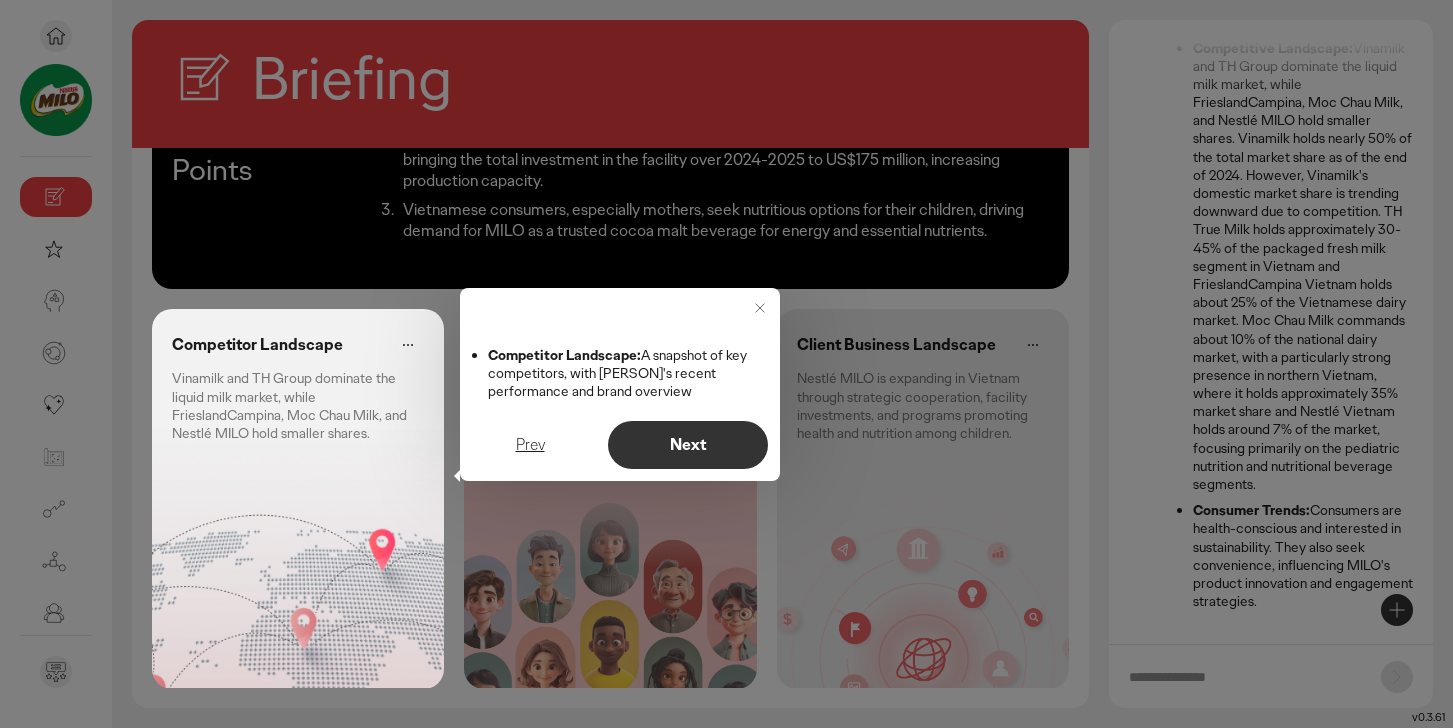 scroll, scrollTop: 170, scrollLeft: 0, axis: vertical 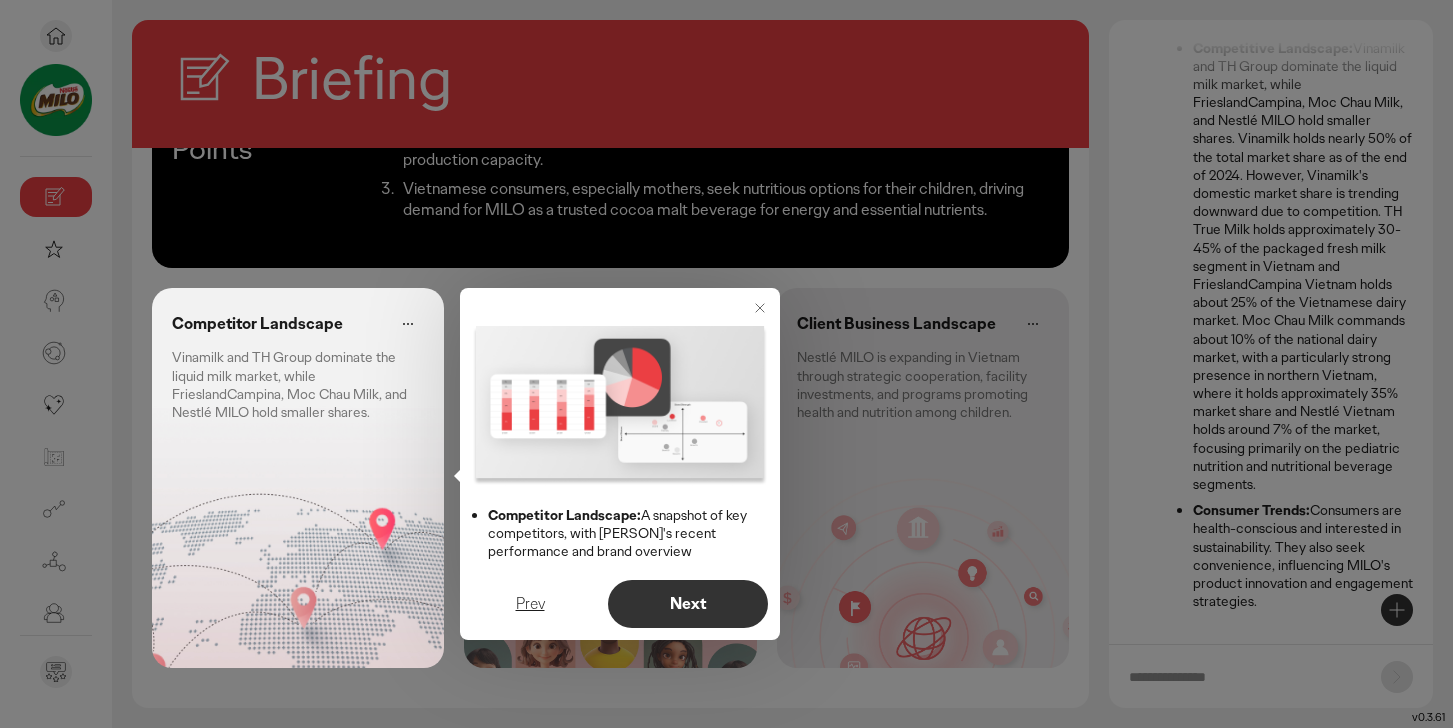 click on "Next" at bounding box center (688, 604) 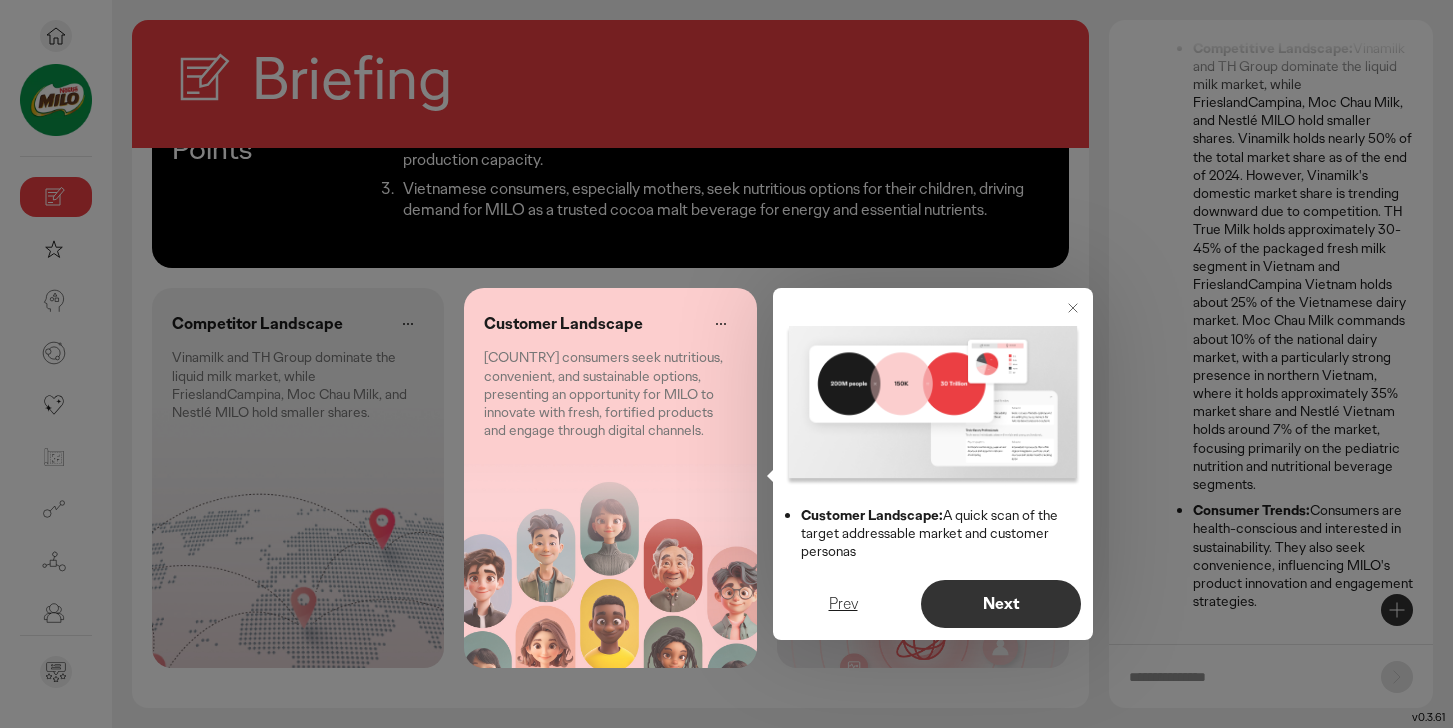 click on "Next" at bounding box center [1001, 604] 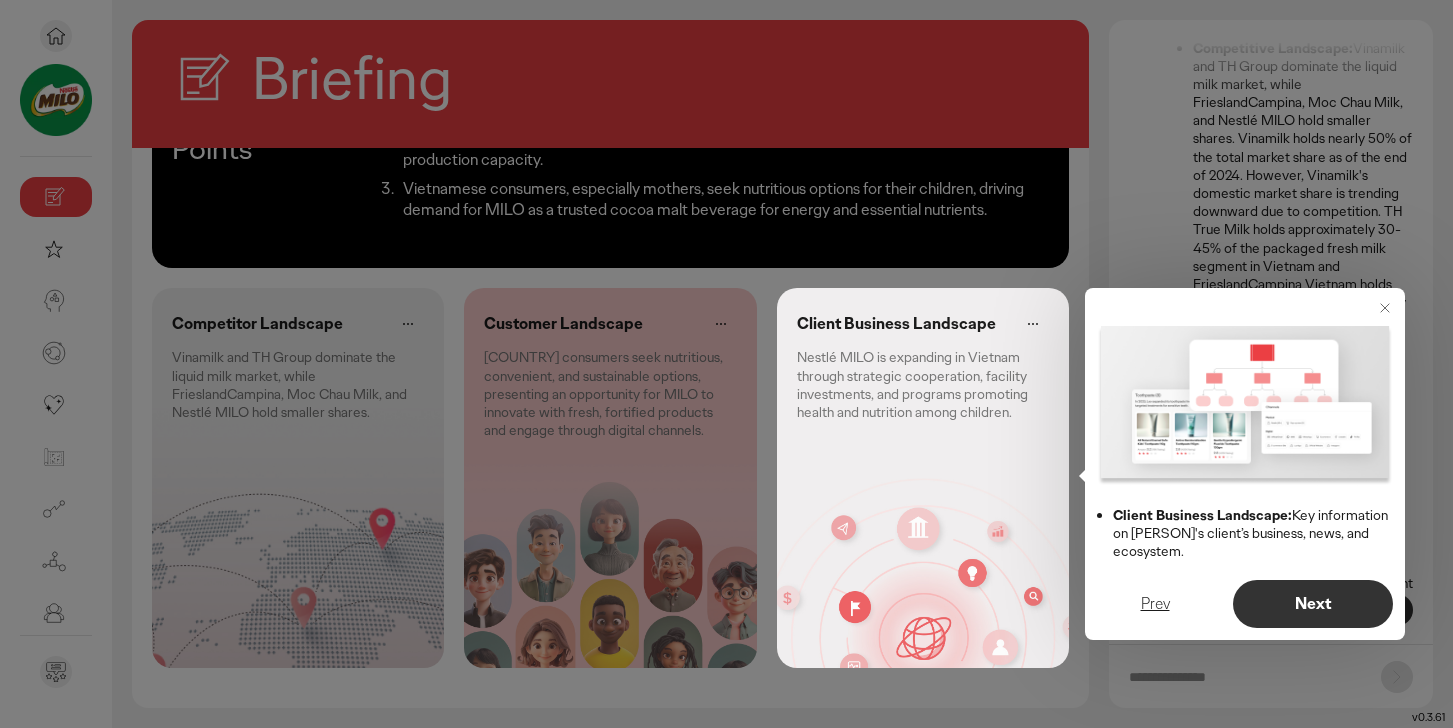 click on "Next" at bounding box center (1313, 604) 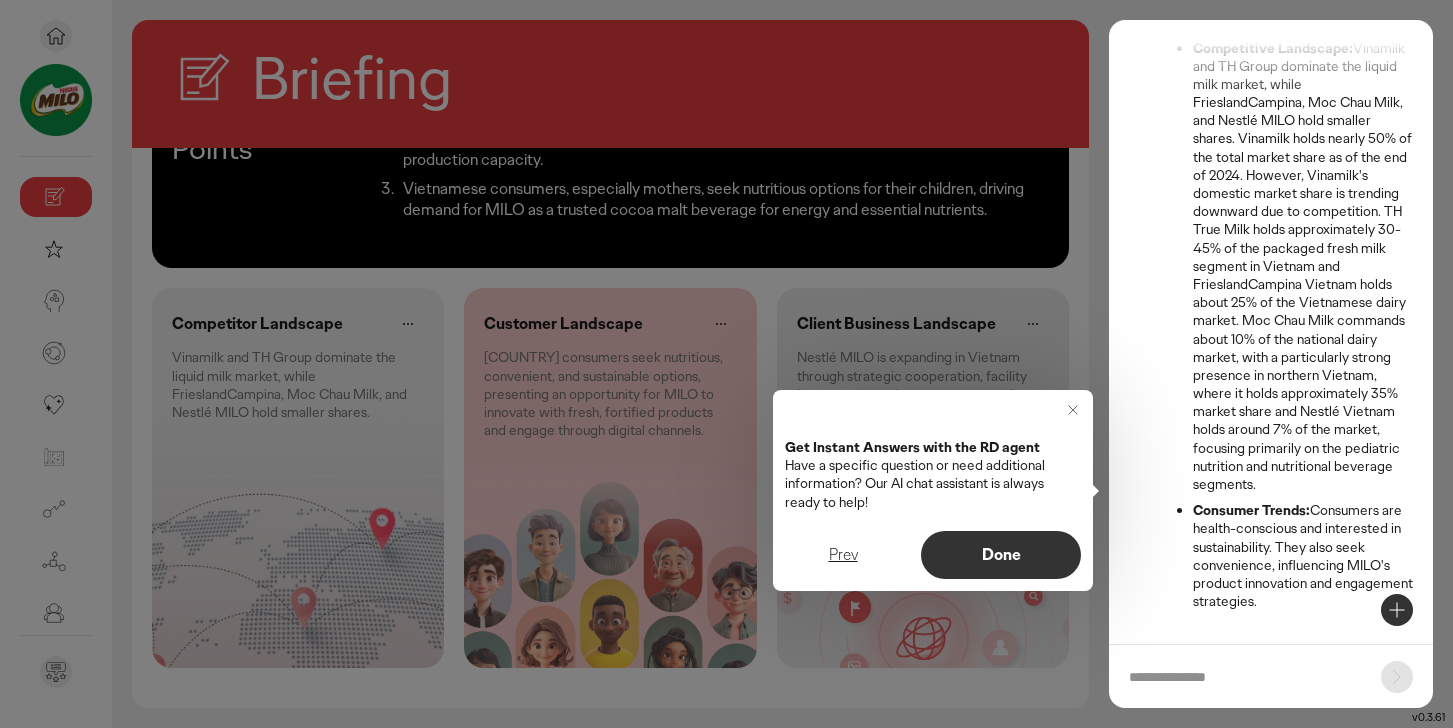 click on "Done" at bounding box center (1001, 555) 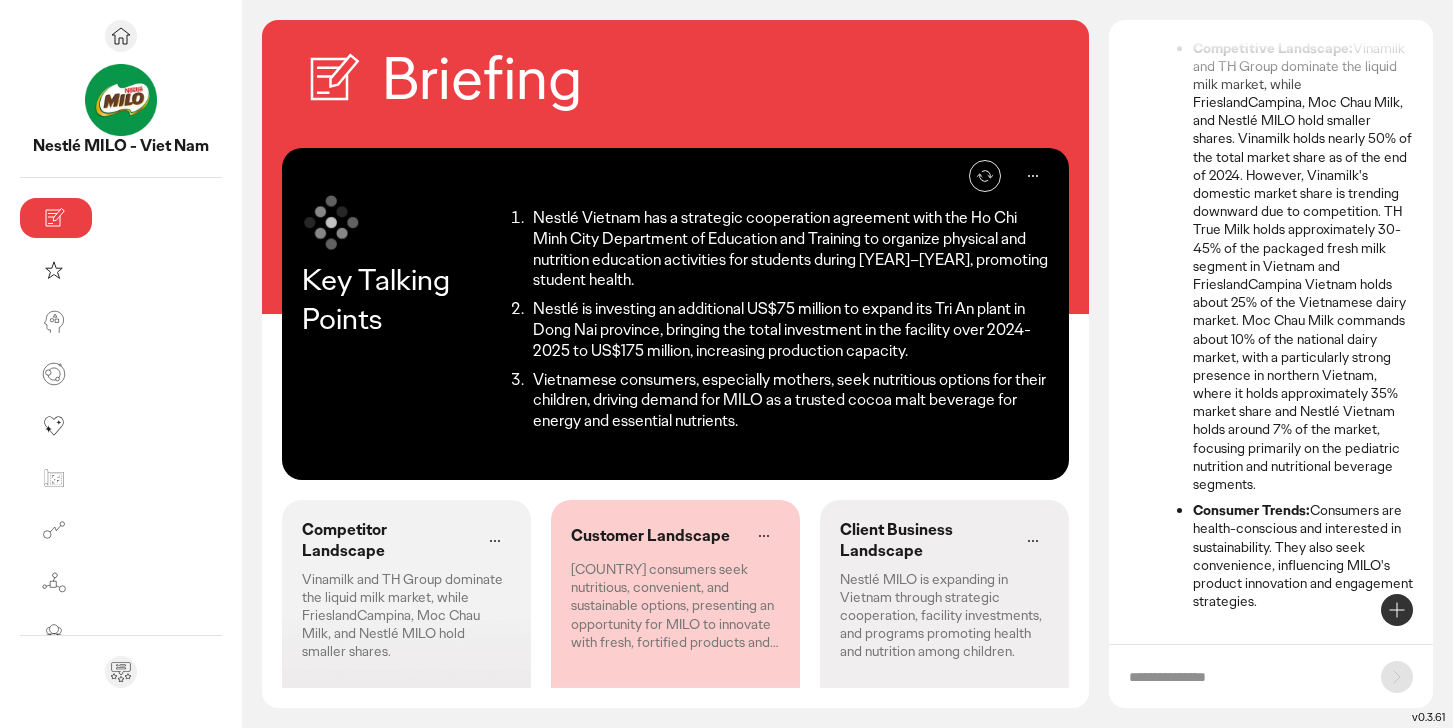 scroll, scrollTop: 170, scrollLeft: 0, axis: vertical 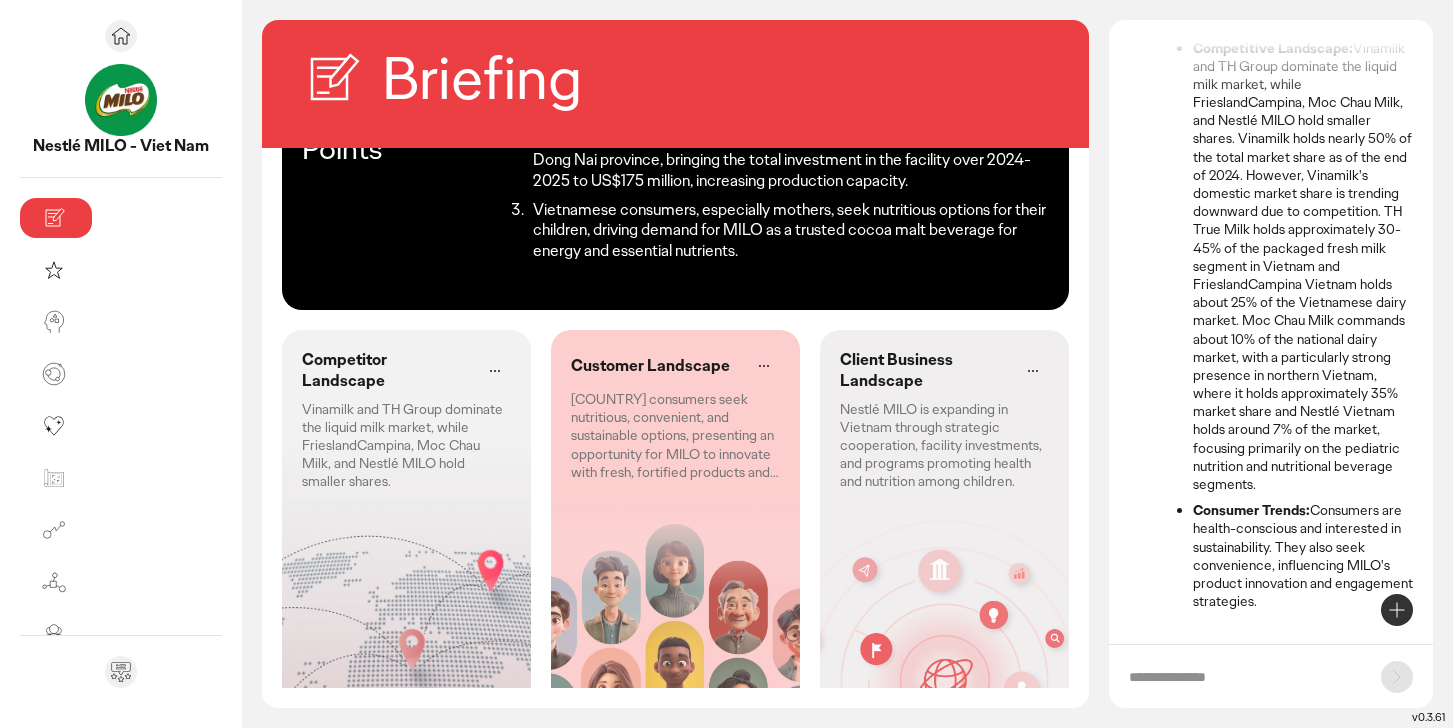 click 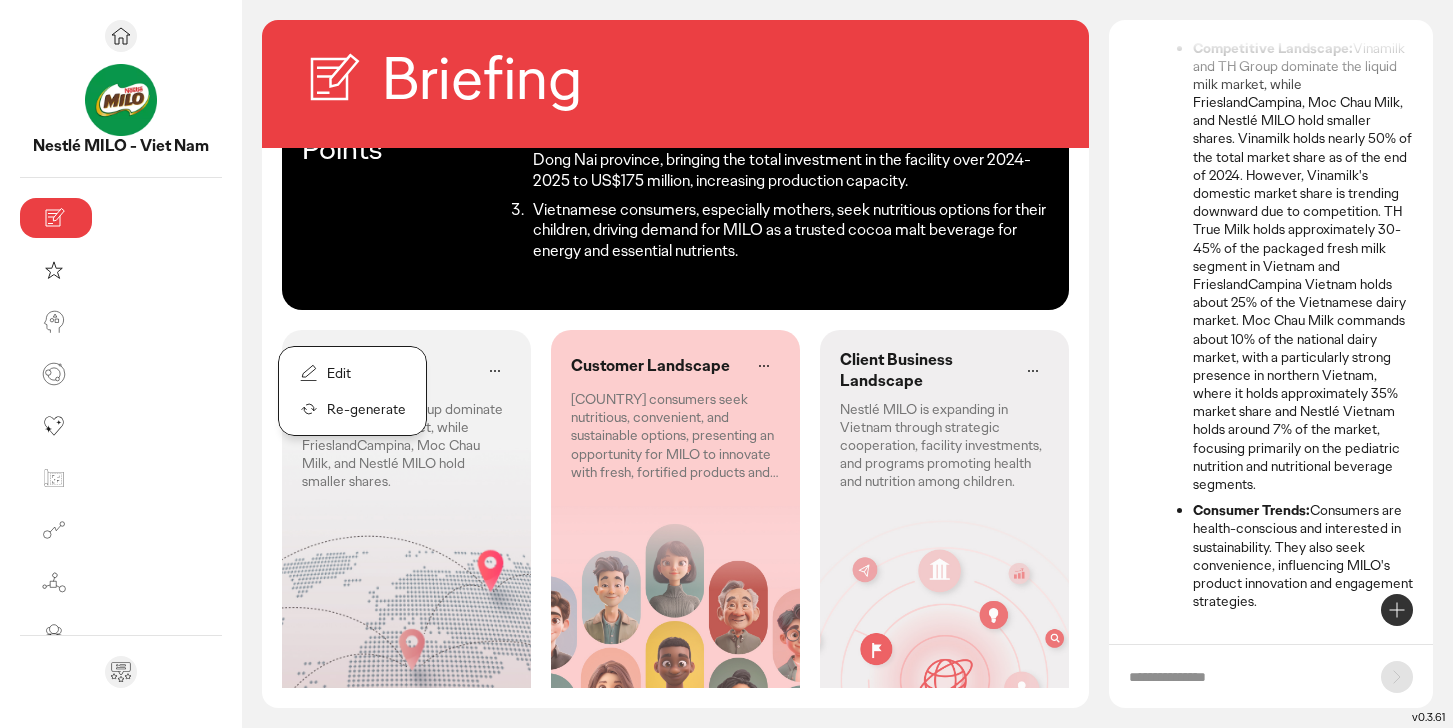 click 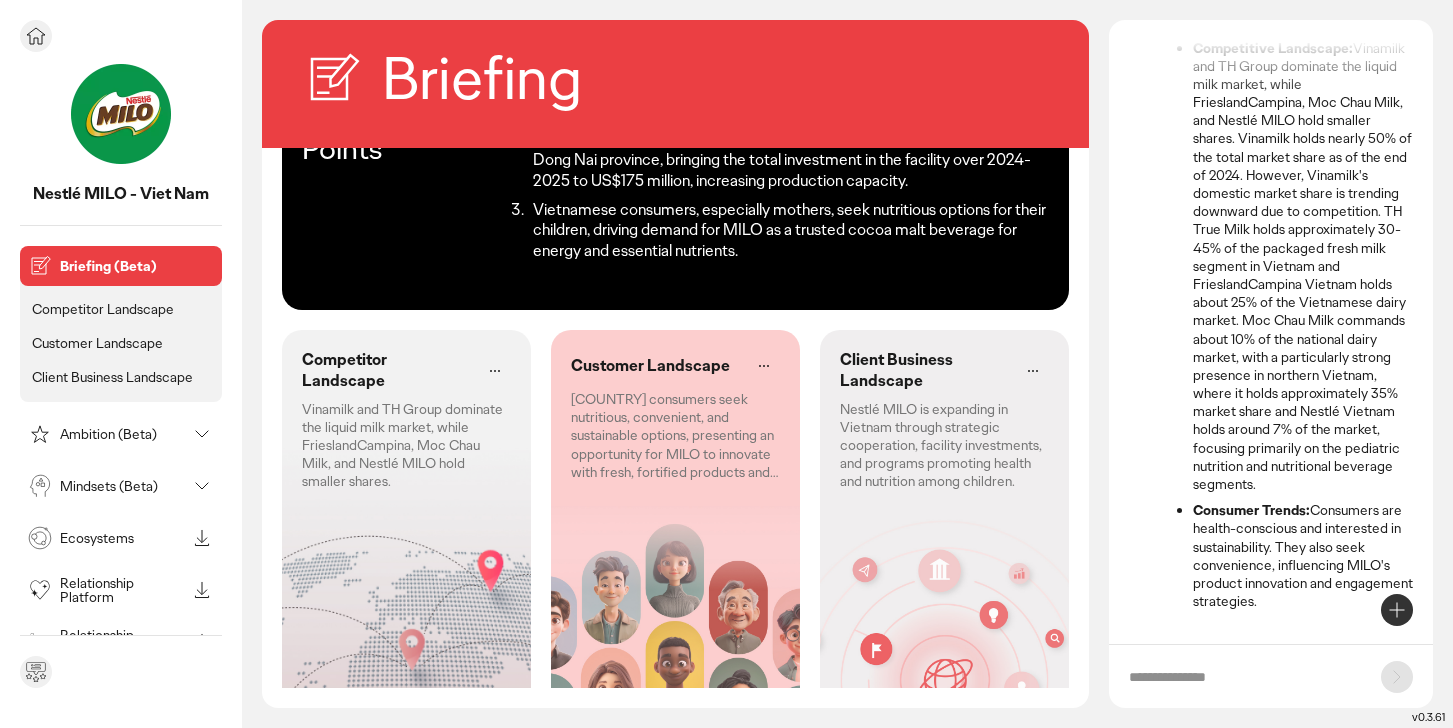 click on "Ambition (Beta)" at bounding box center (121, 434) 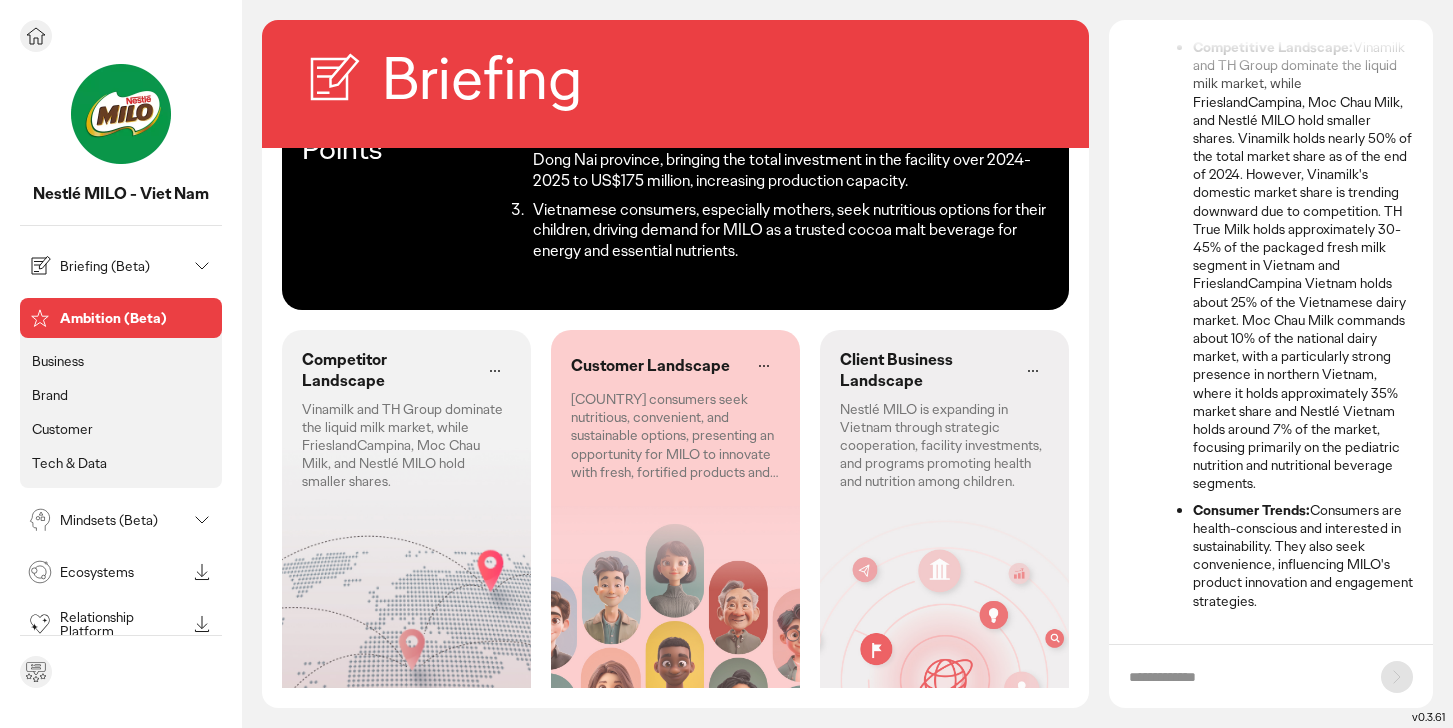 click on "Customer" at bounding box center [62, 429] 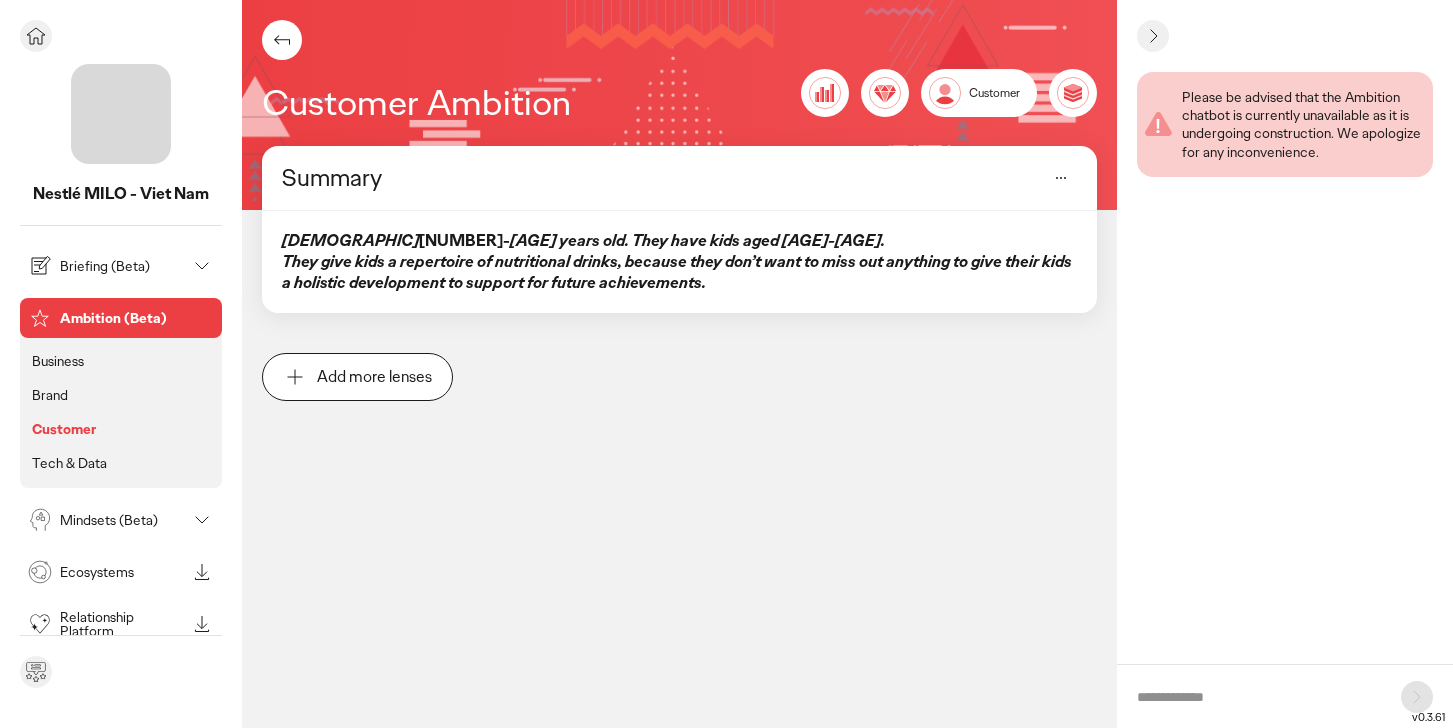 click on "Business" at bounding box center (58, 361) 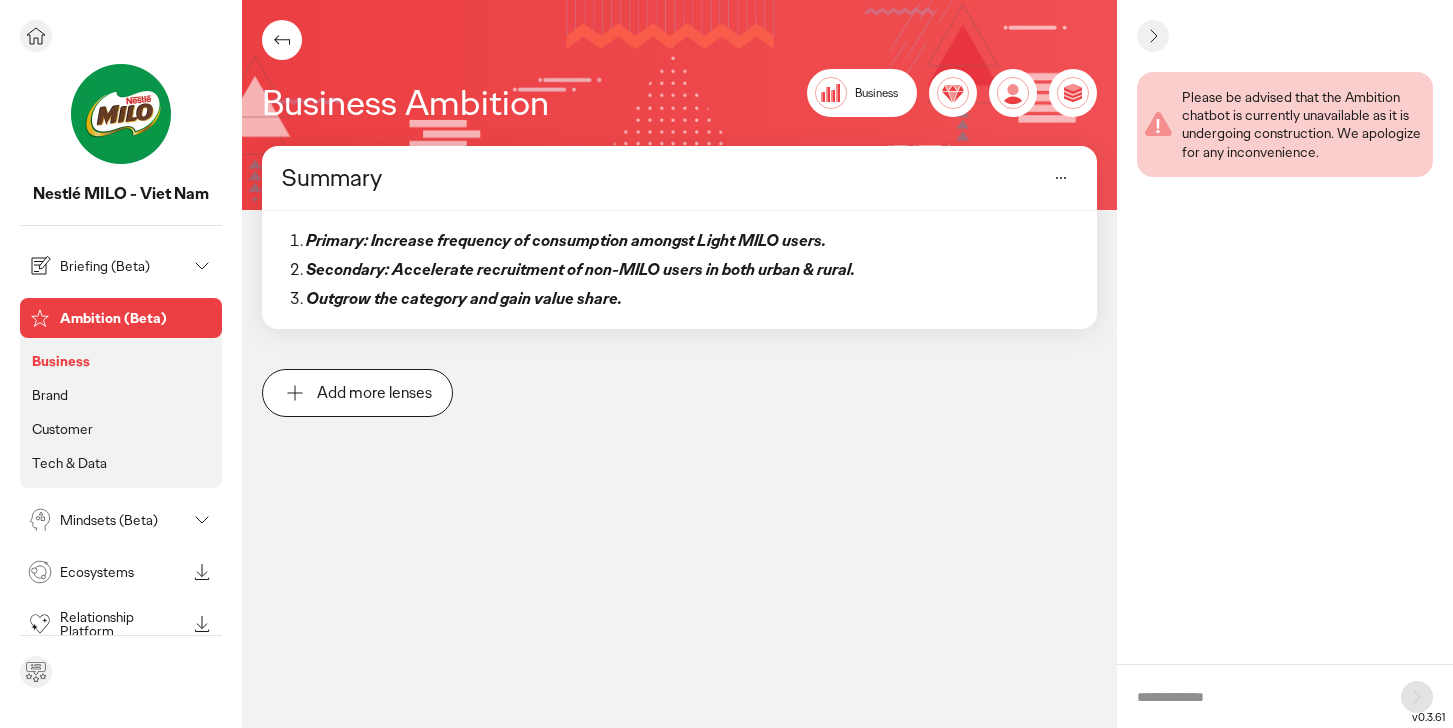 click on "Brand" 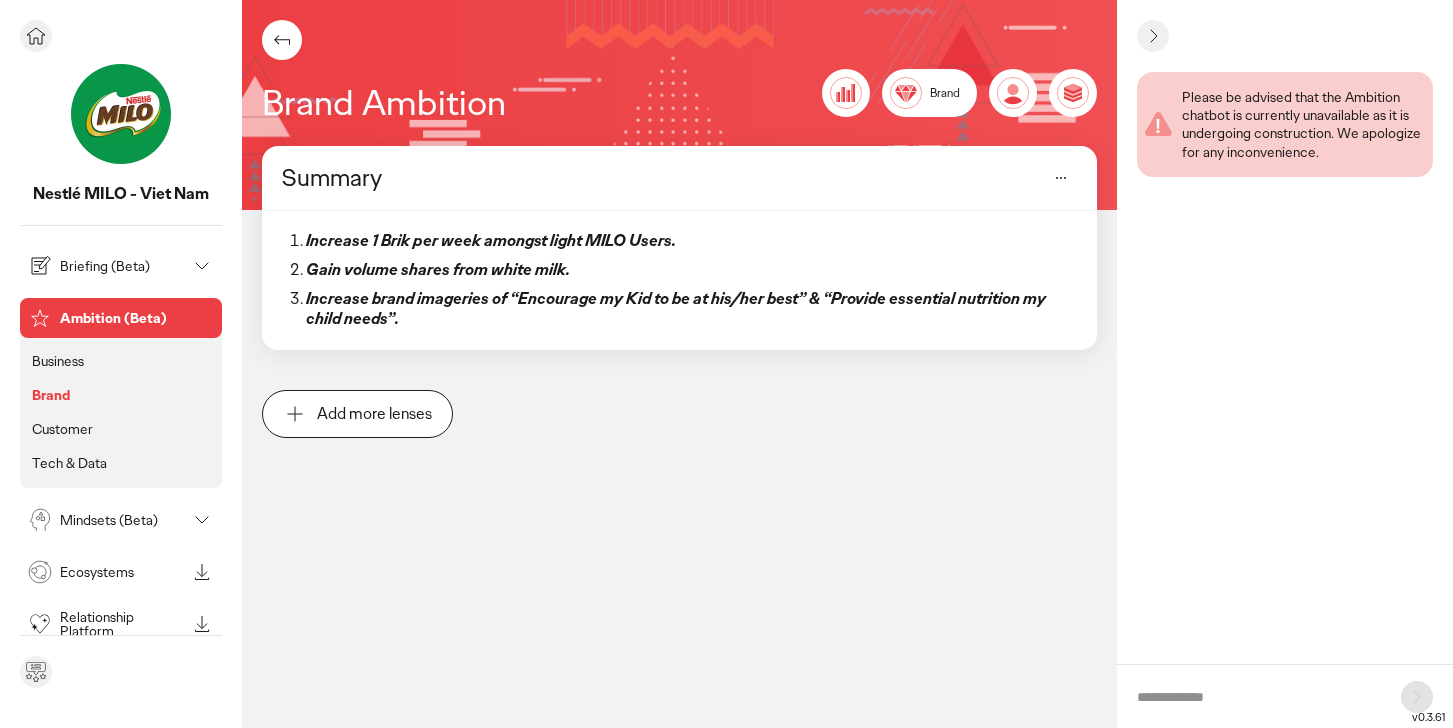 click on "Customer" at bounding box center (62, 429) 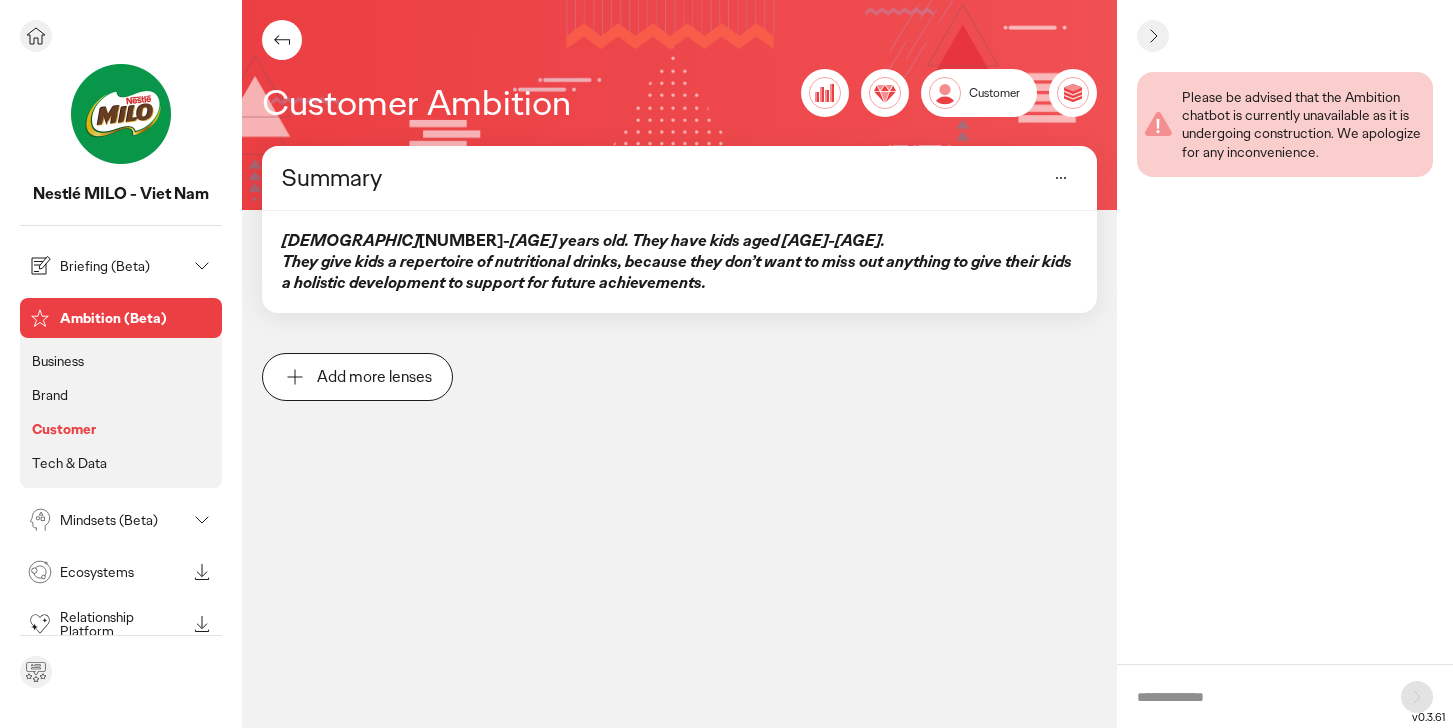 click on "Brand" 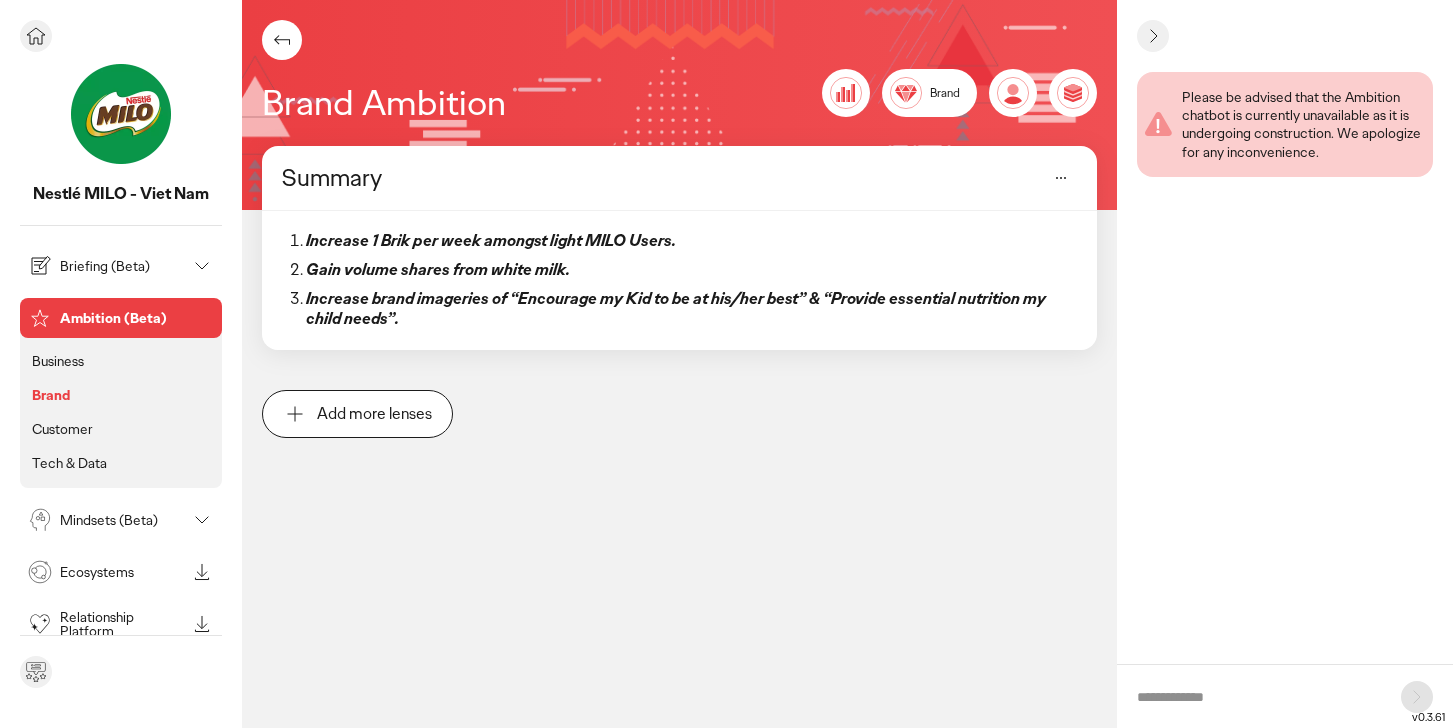 click on "Customer" at bounding box center [62, 429] 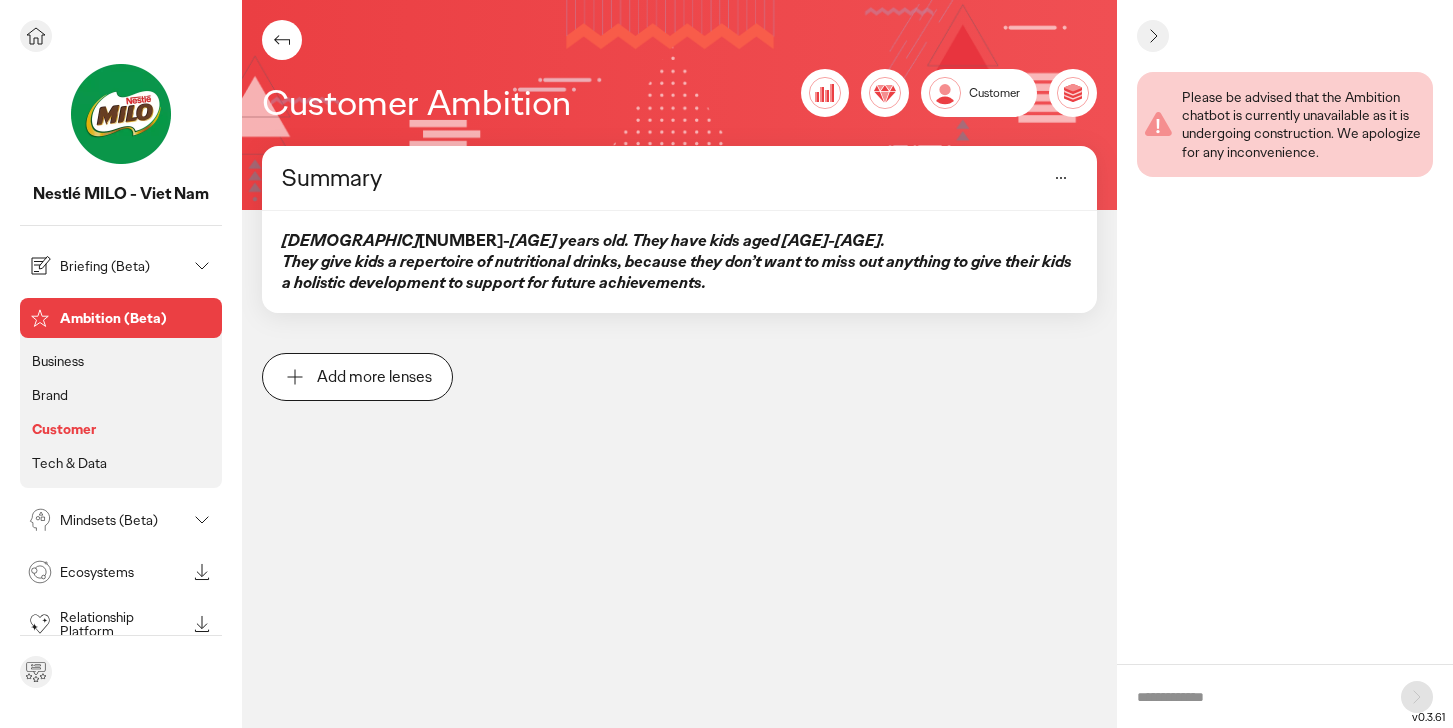 click on "Business Brand Customer Tech & Data" at bounding box center (121, 408) 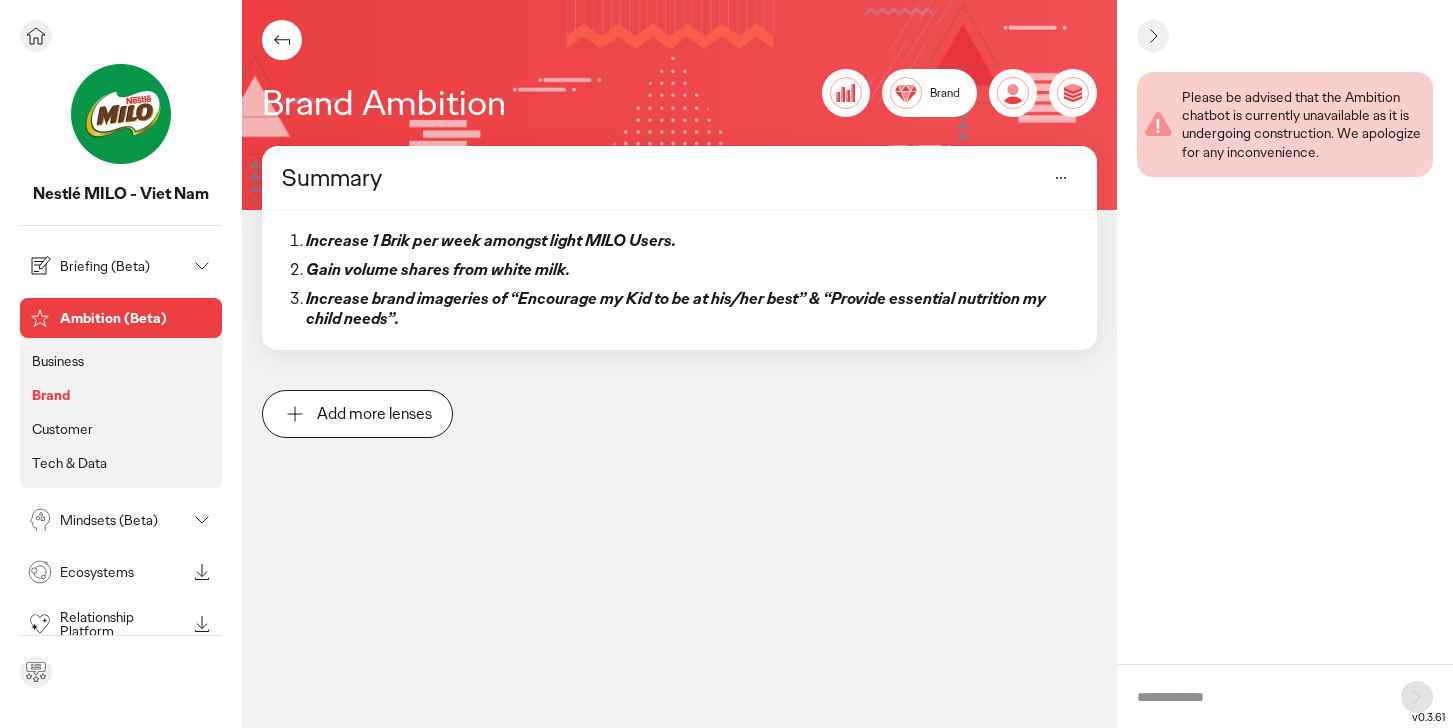 click on "Customer" 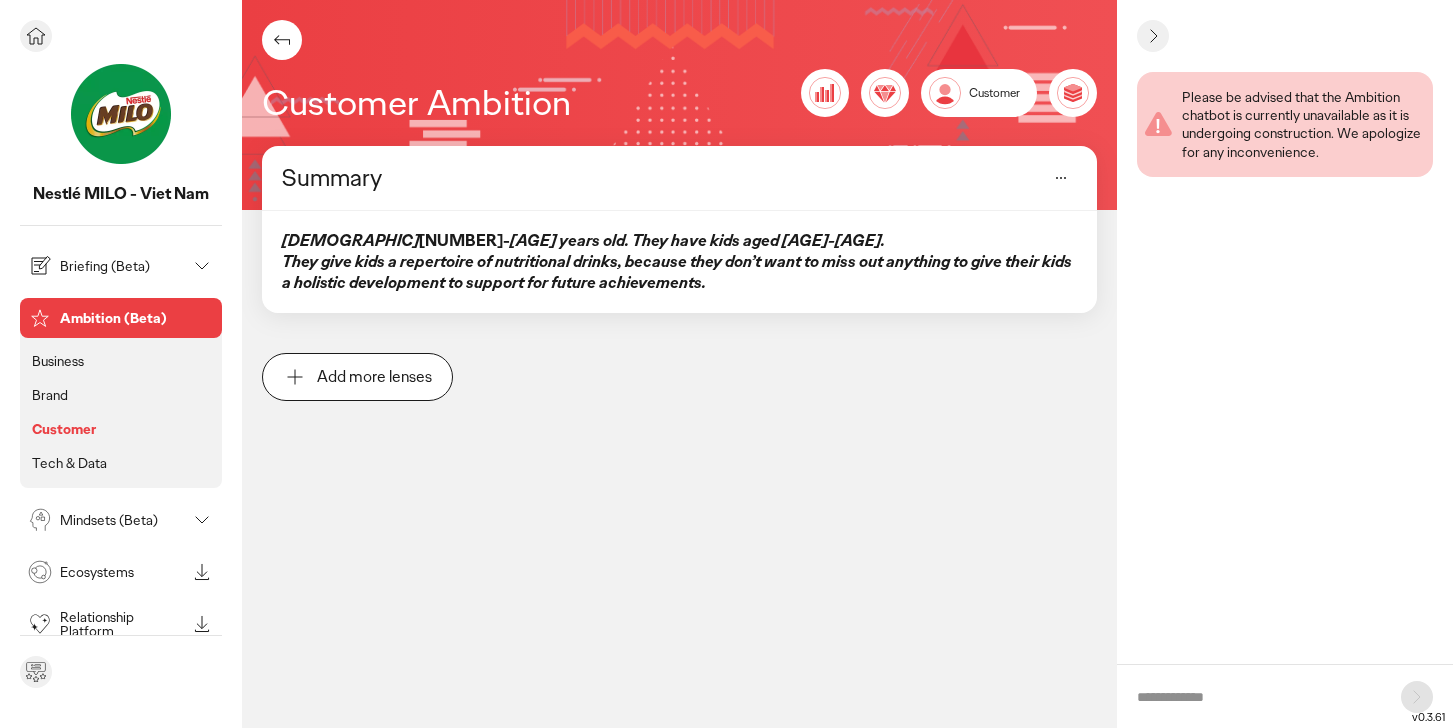 click on "Tech & Data" at bounding box center [69, 463] 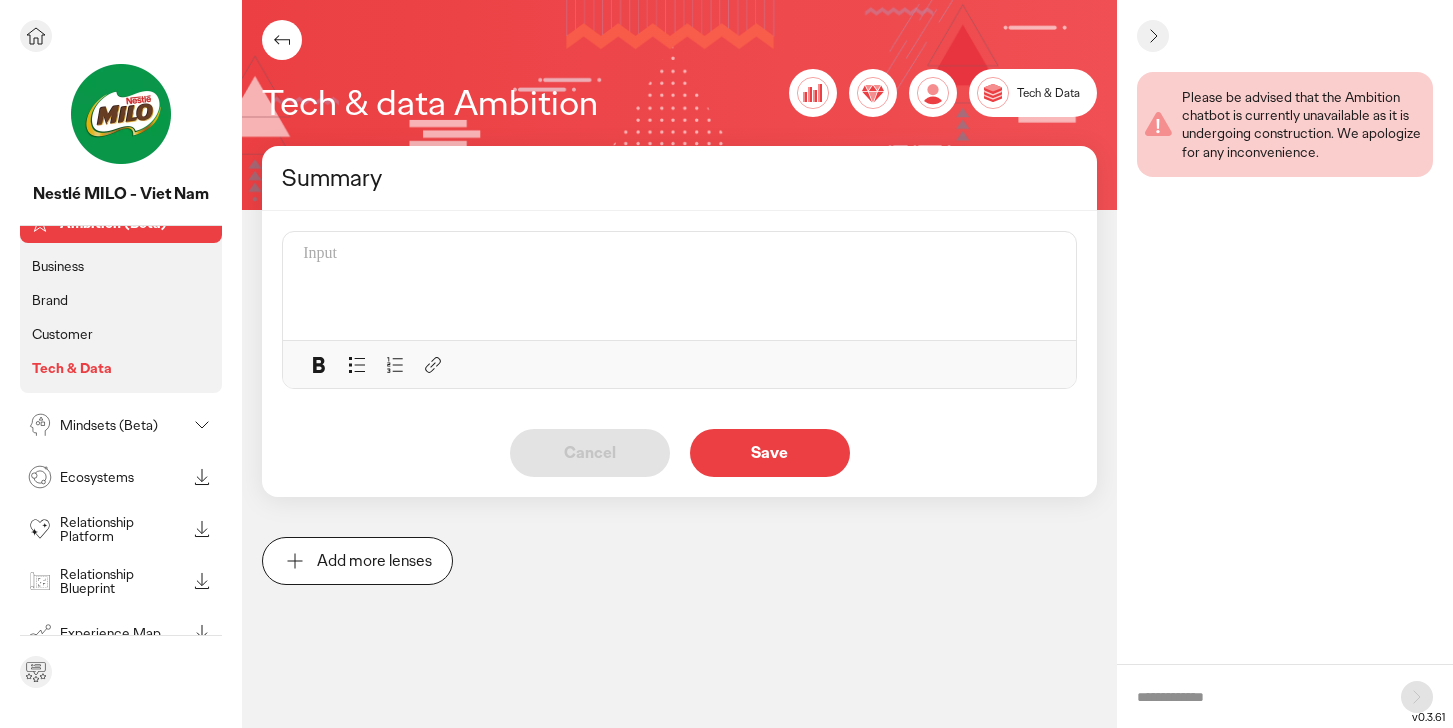 scroll, scrollTop: 96, scrollLeft: 0, axis: vertical 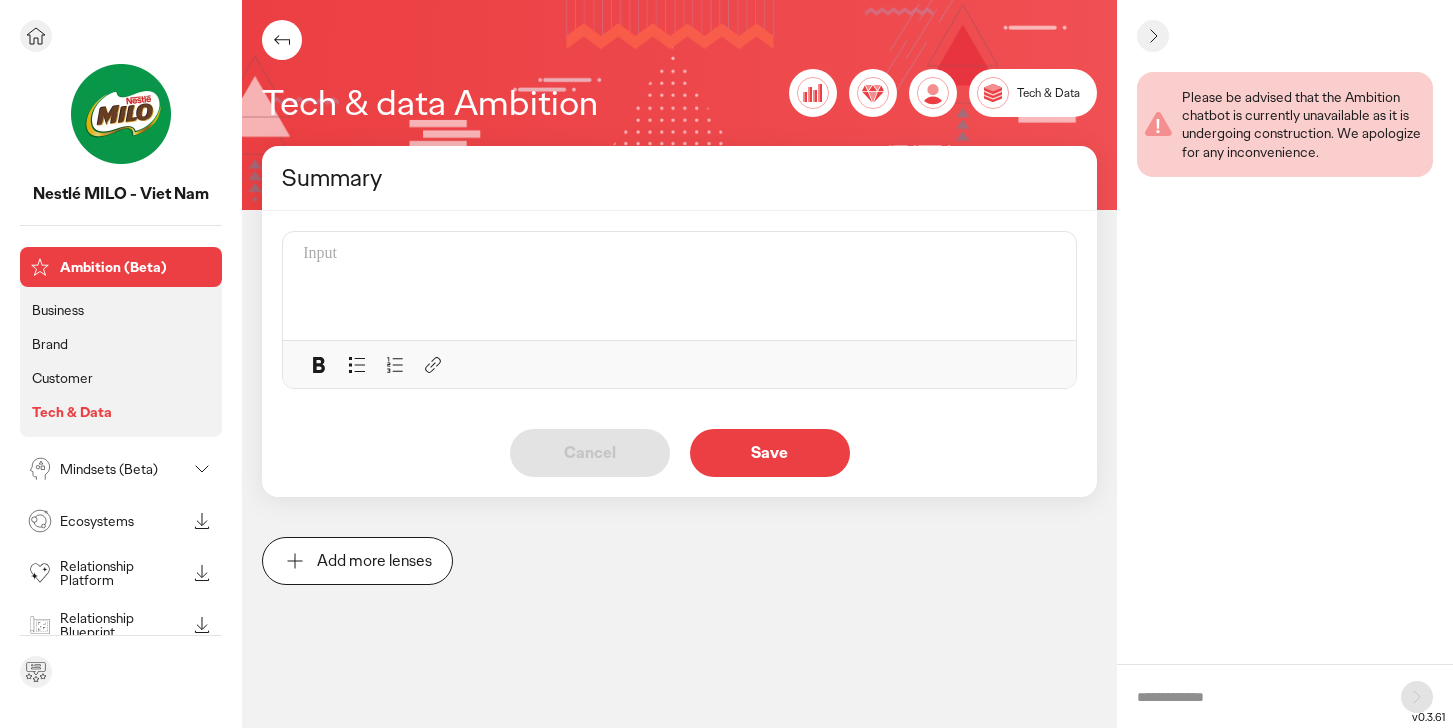 click at bounding box center [679, 254] 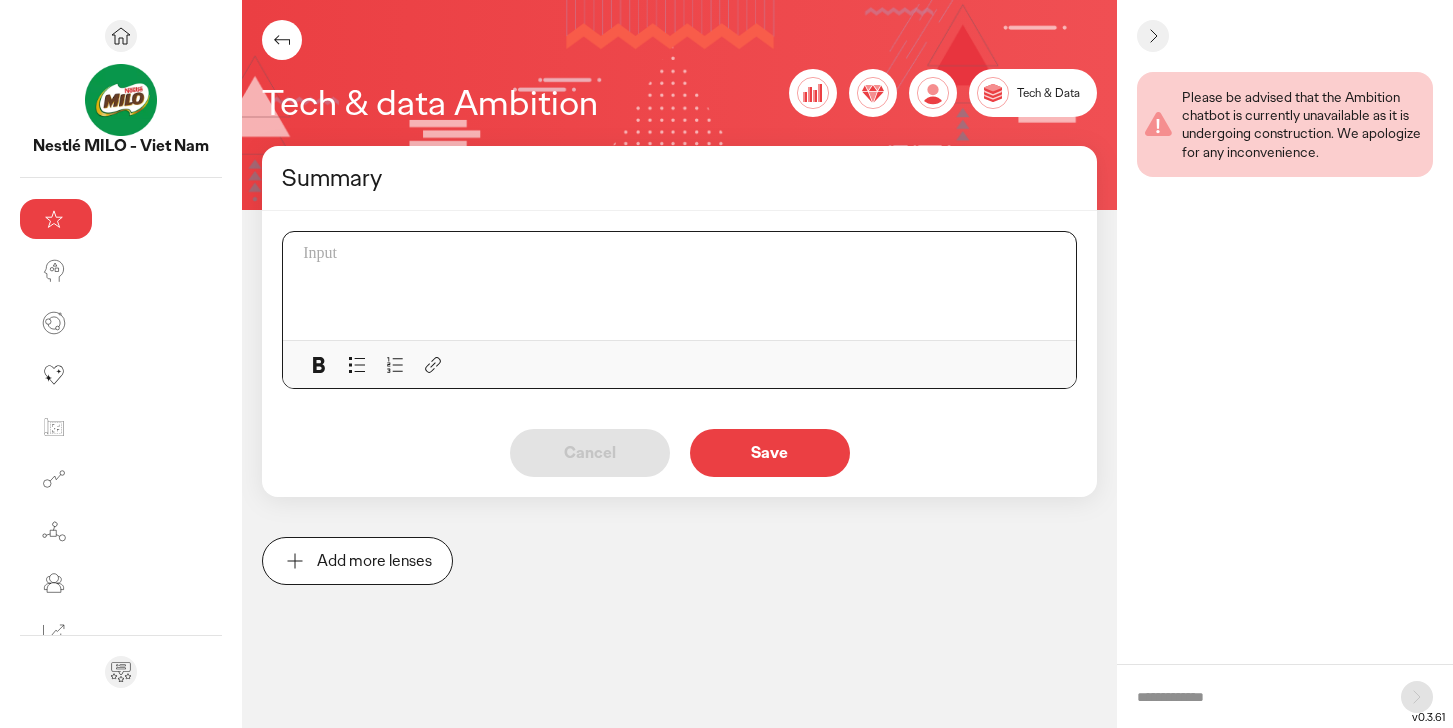 scroll, scrollTop: 50, scrollLeft: 0, axis: vertical 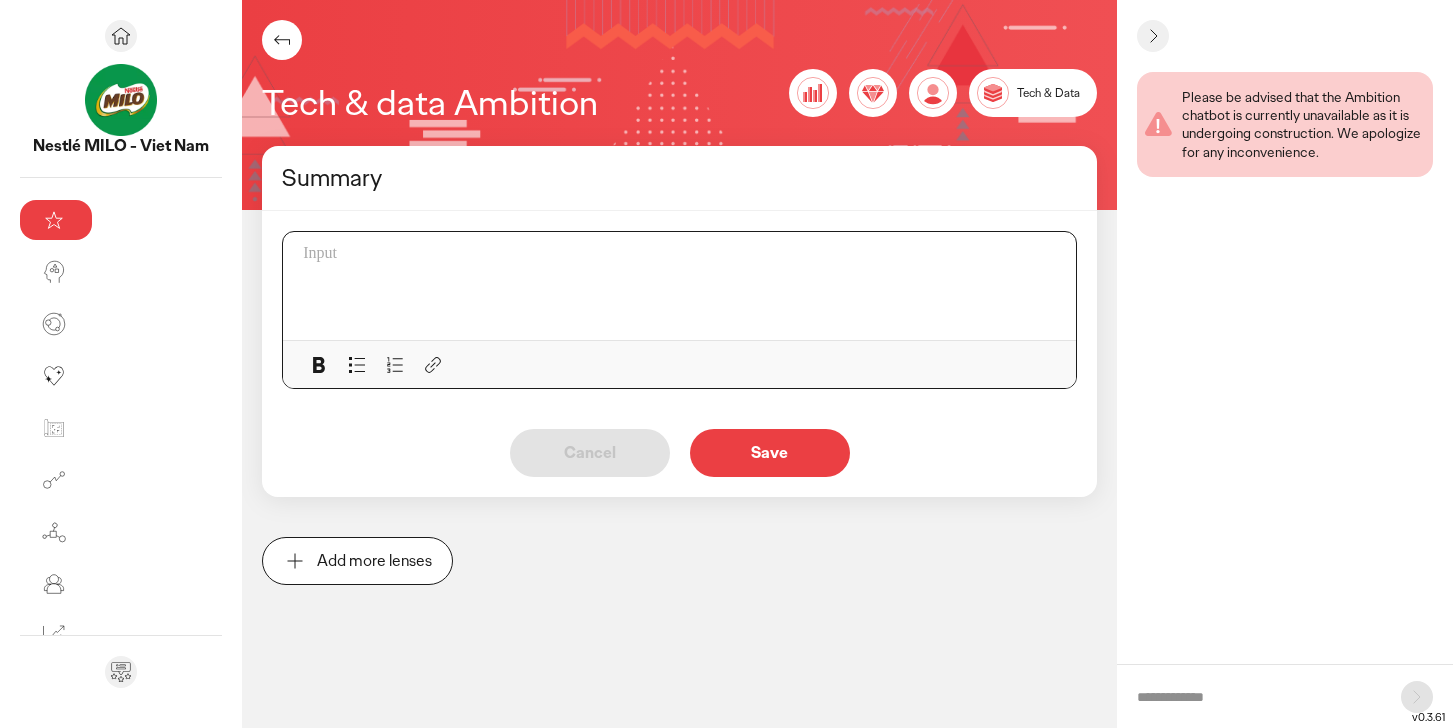 type 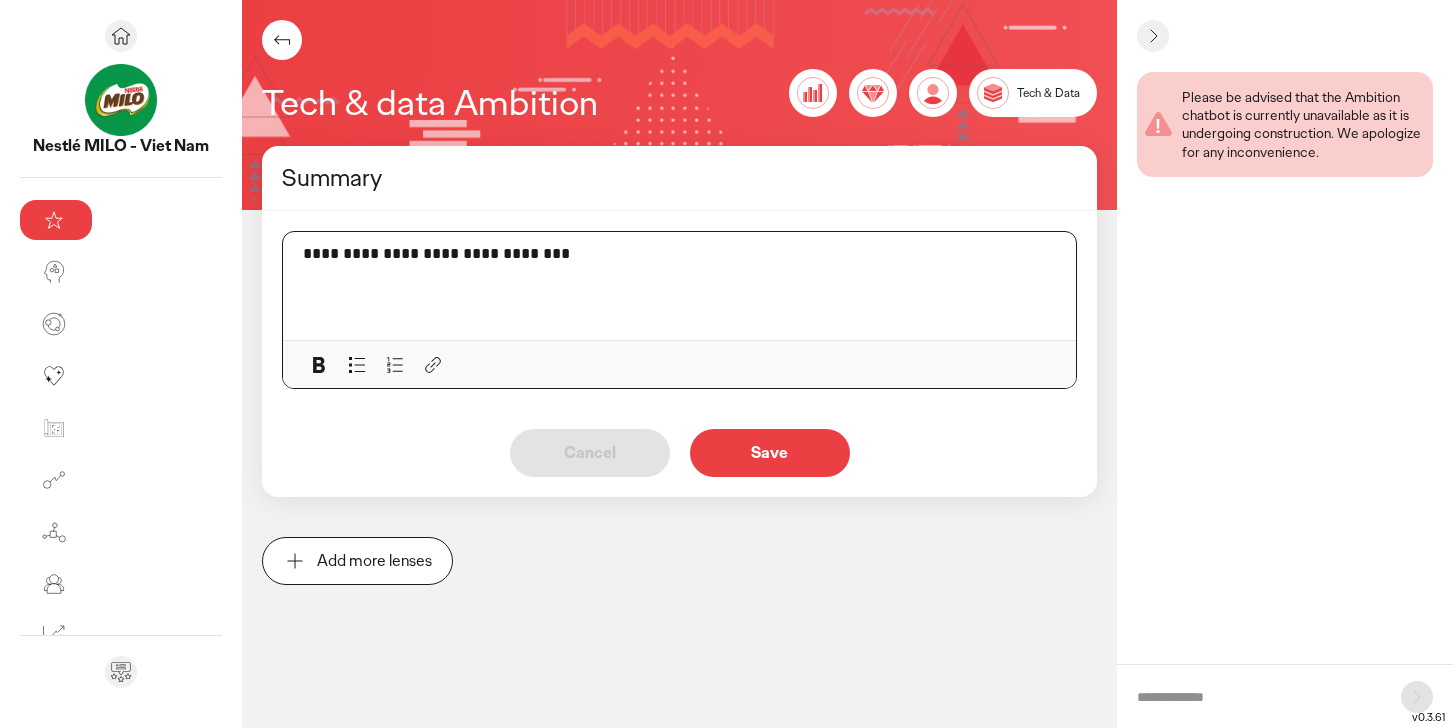 click on "**********" at bounding box center [744, 254] 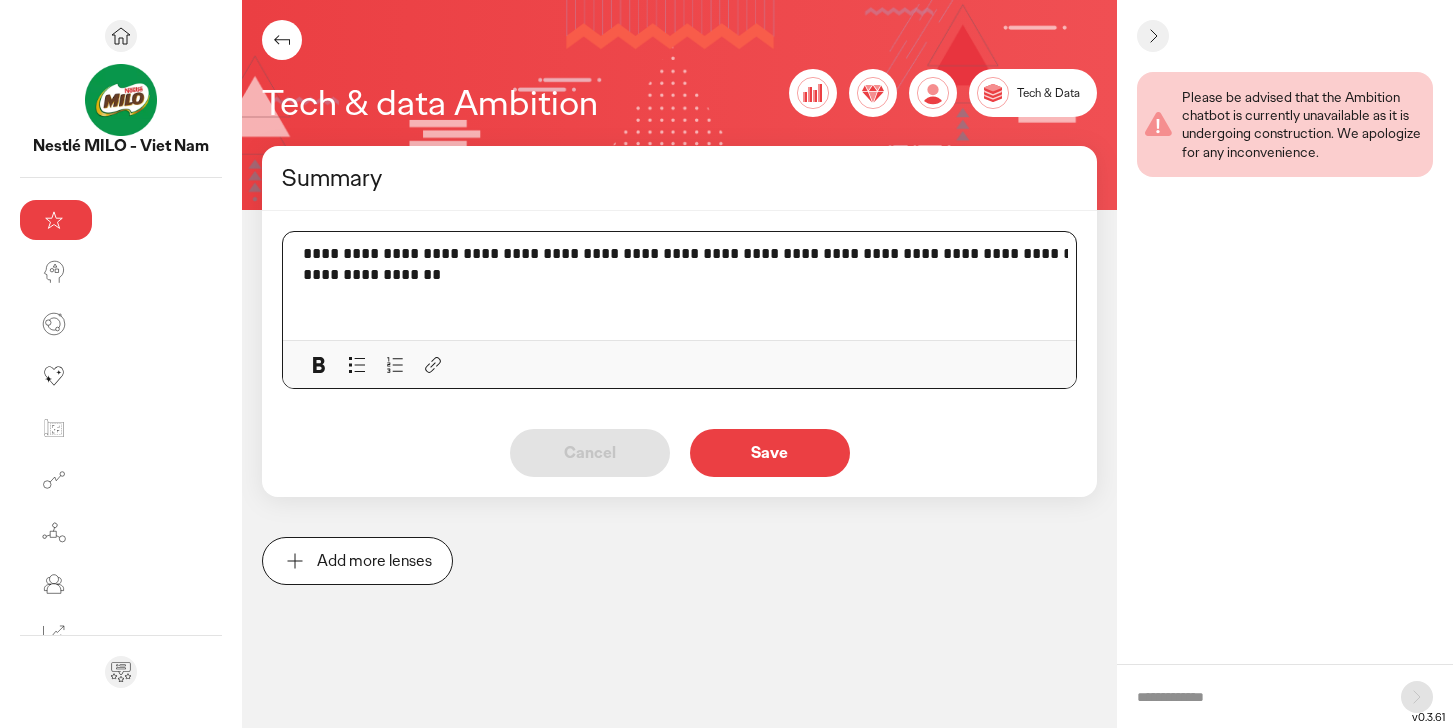 drag, startPoint x: 498, startPoint y: 252, endPoint x: 677, endPoint y: 248, distance: 179.0447 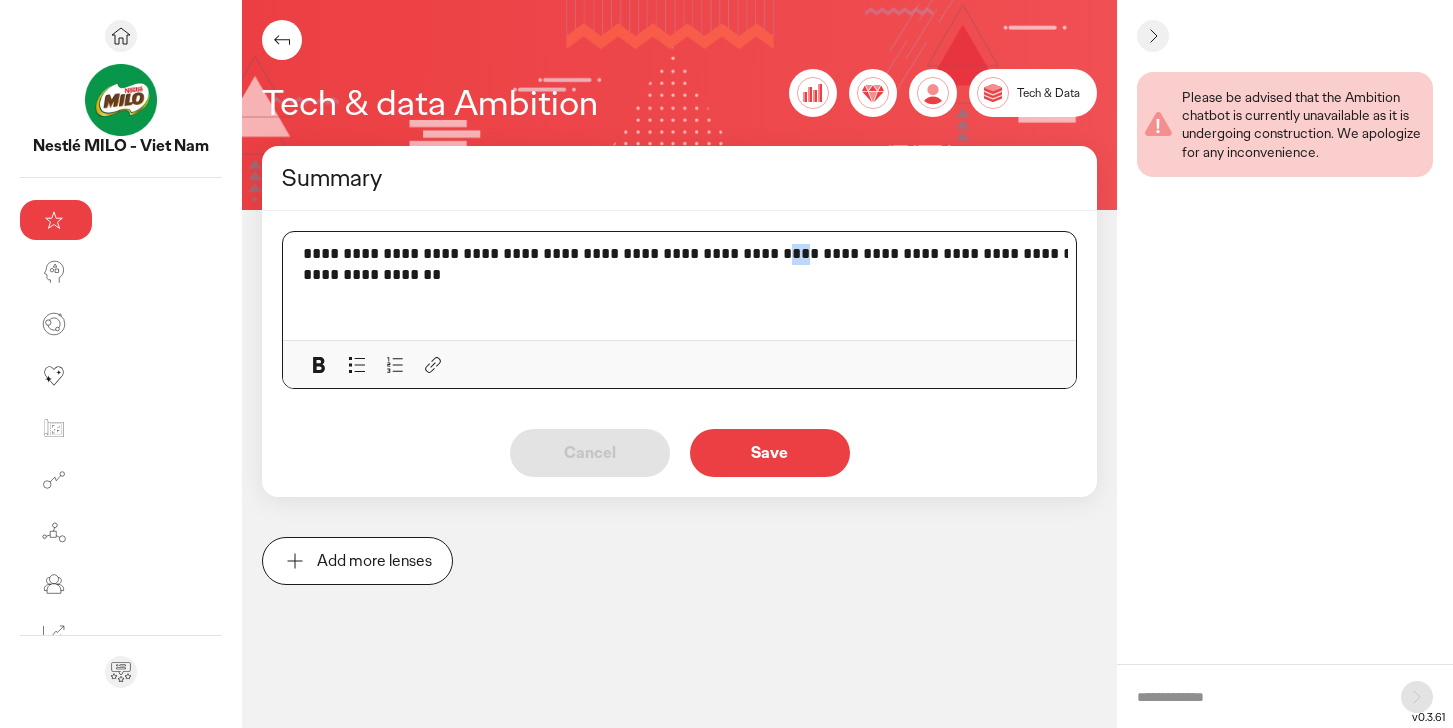 click on "**********" at bounding box center [744, 254] 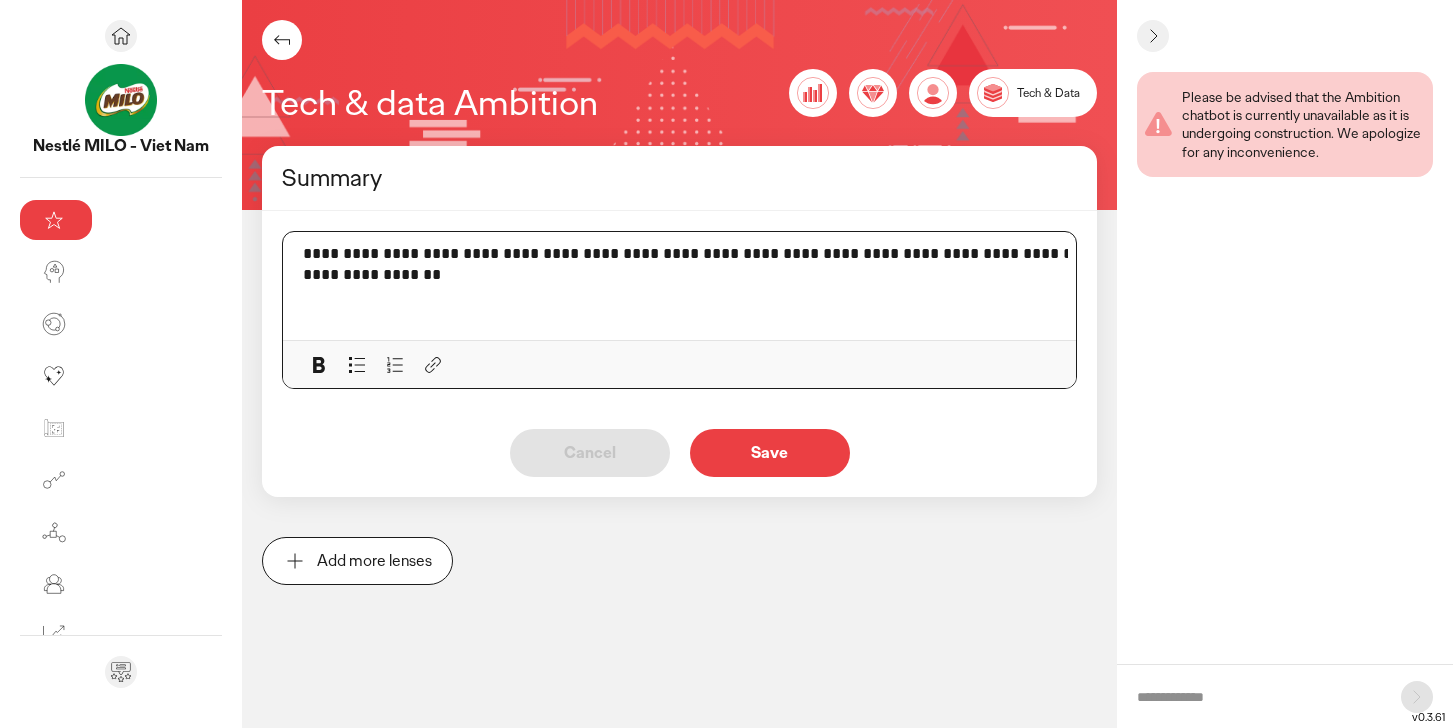 click on "**********" at bounding box center (744, 254) 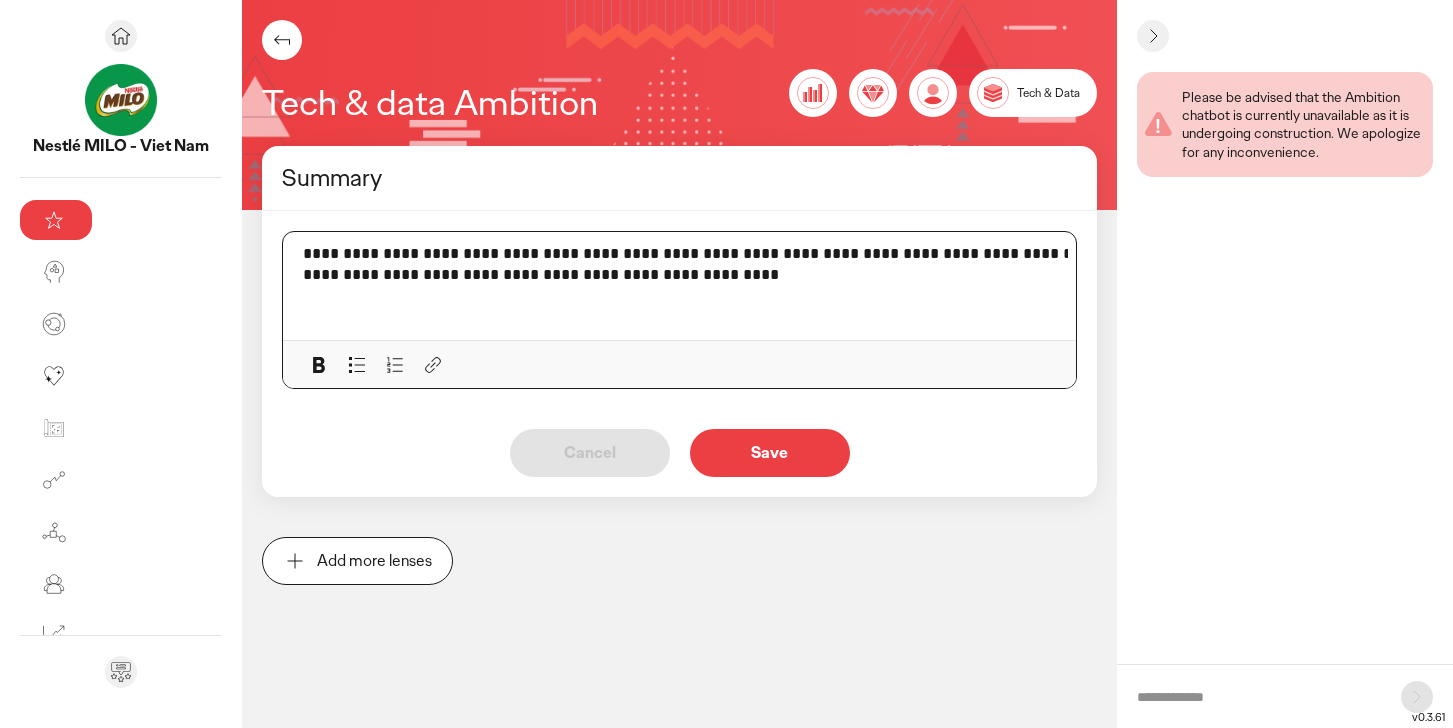 click on "**********" at bounding box center (685, 286) 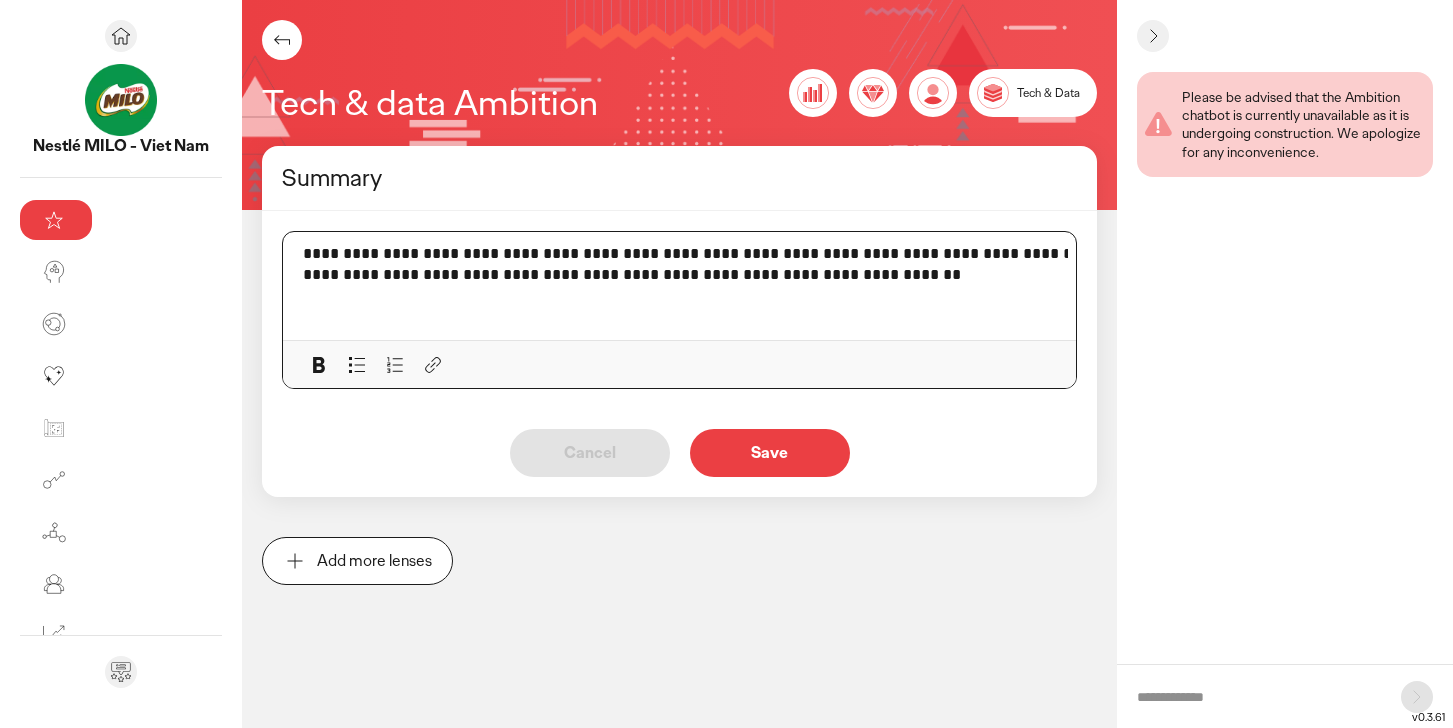click on "Save" at bounding box center (770, 453) 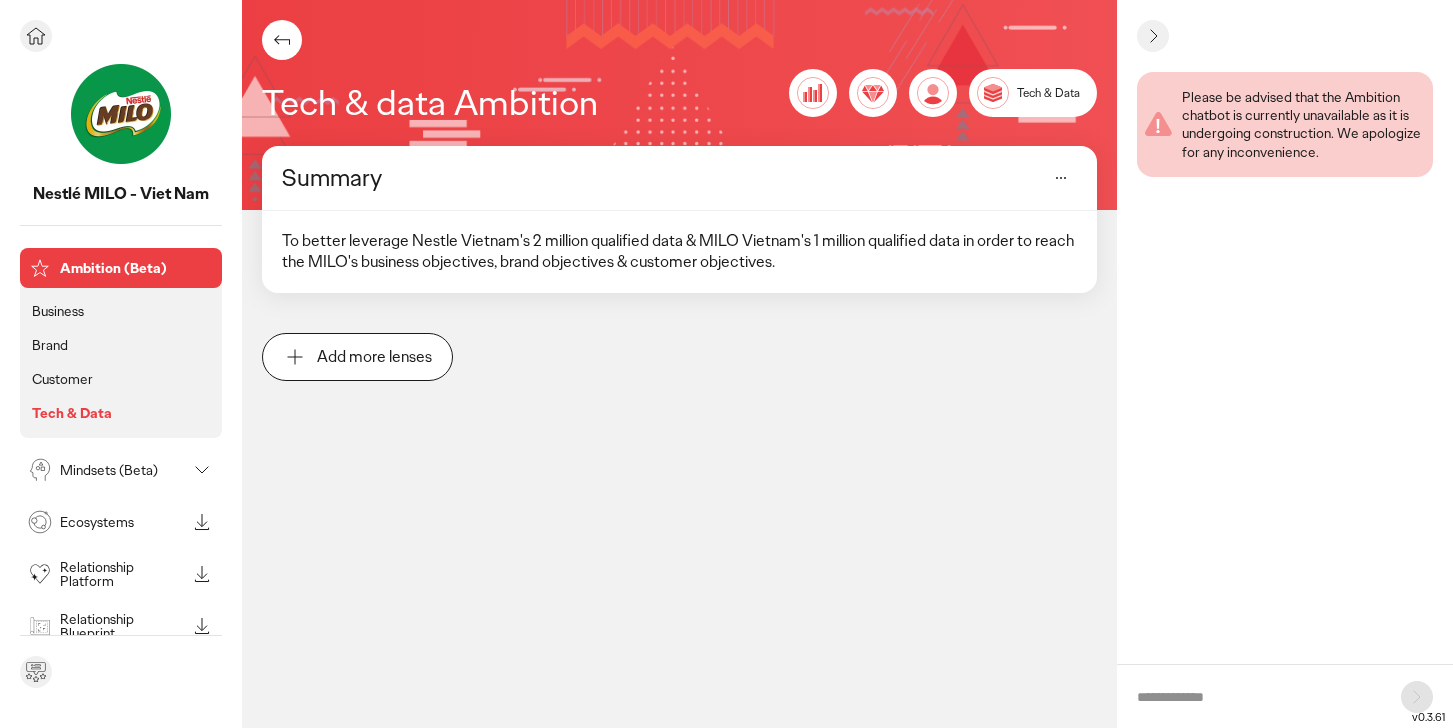 click on "Customer" at bounding box center [62, 379] 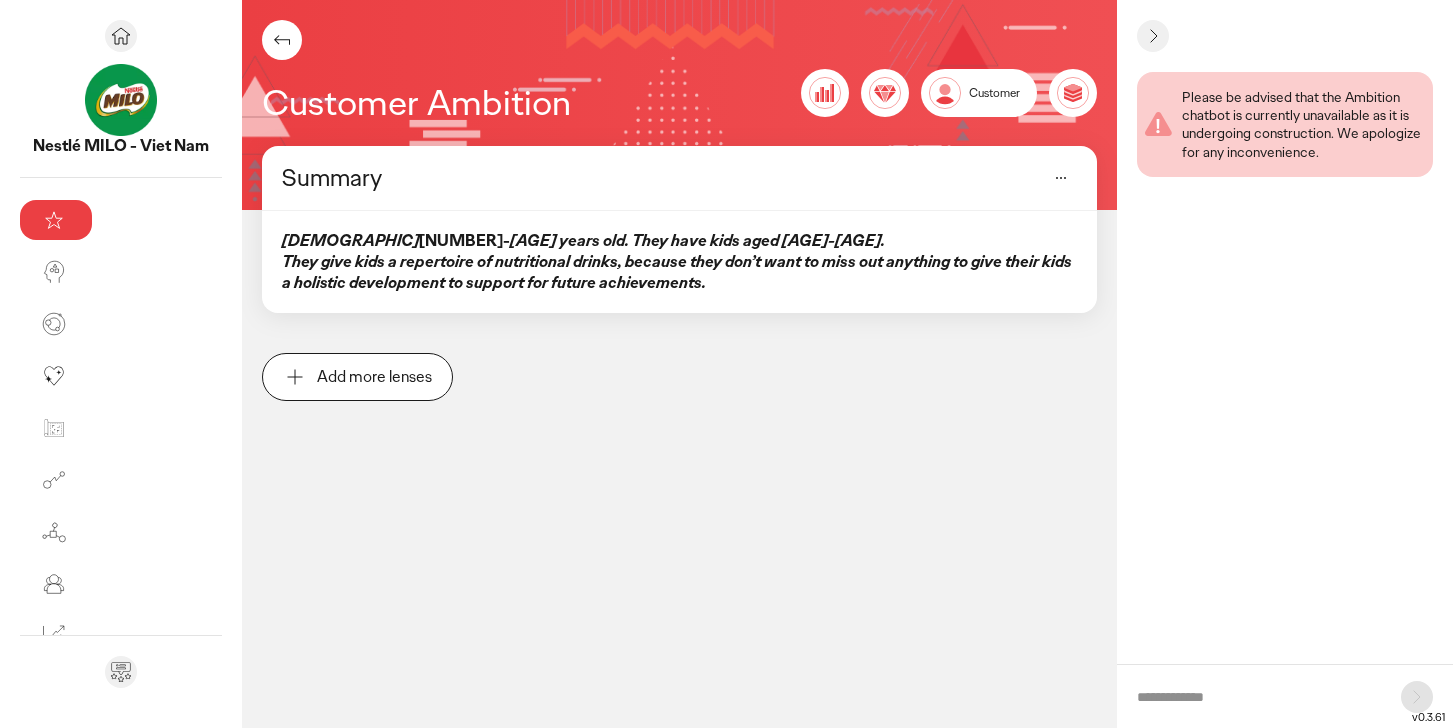 click on "They give kids a repertoire of nutritional drinks, because they don’t want to miss out anything to give their kids a holistic development to support for future achievements." at bounding box center (677, 272) 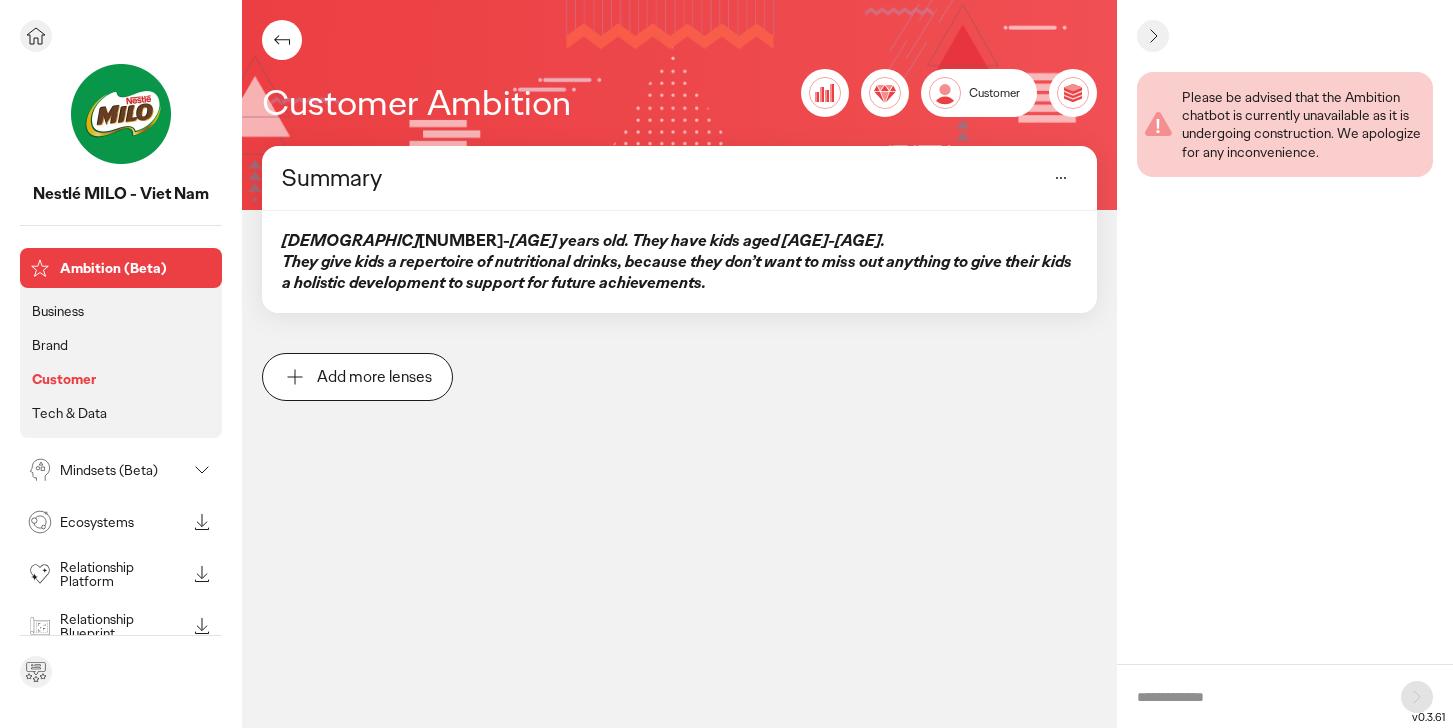 click on "Tech & Data" 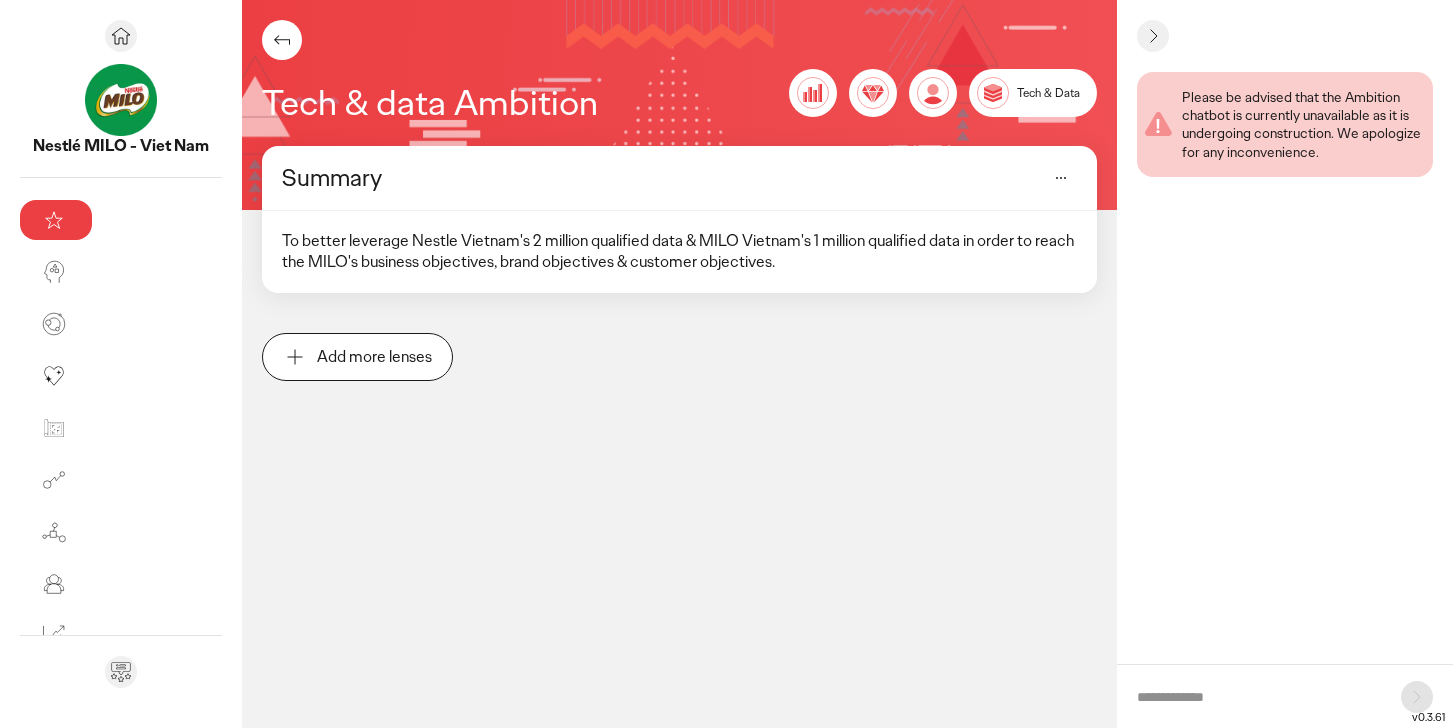 click 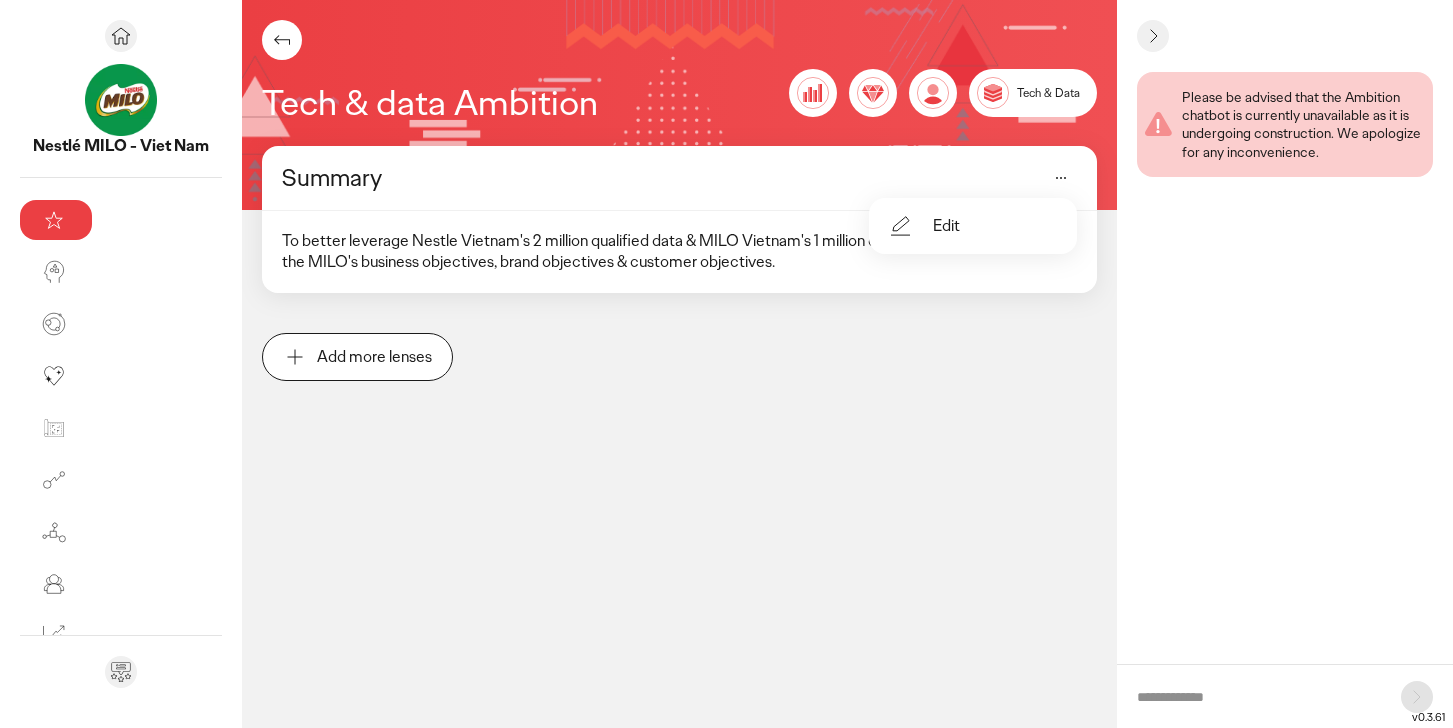click on "Edit" at bounding box center (973, 226) 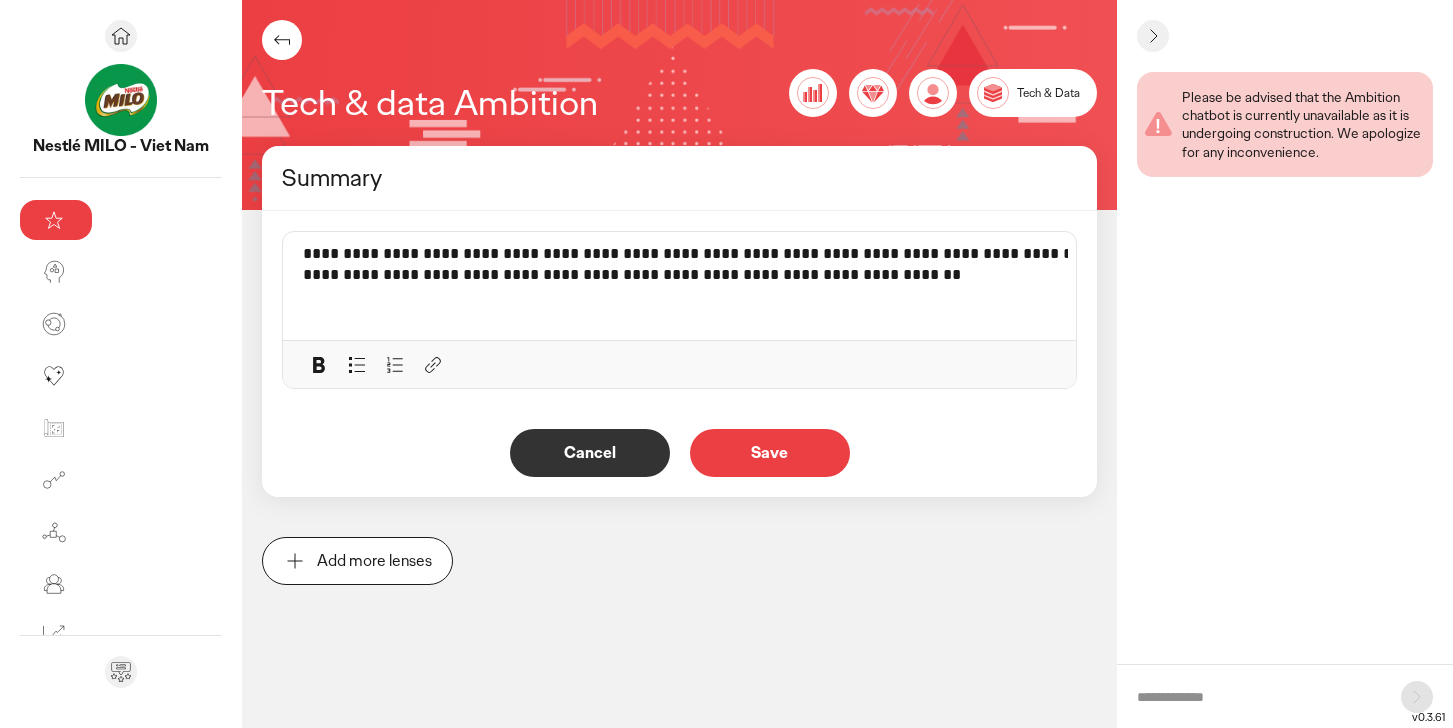 click on "**********" at bounding box center [744, 265] 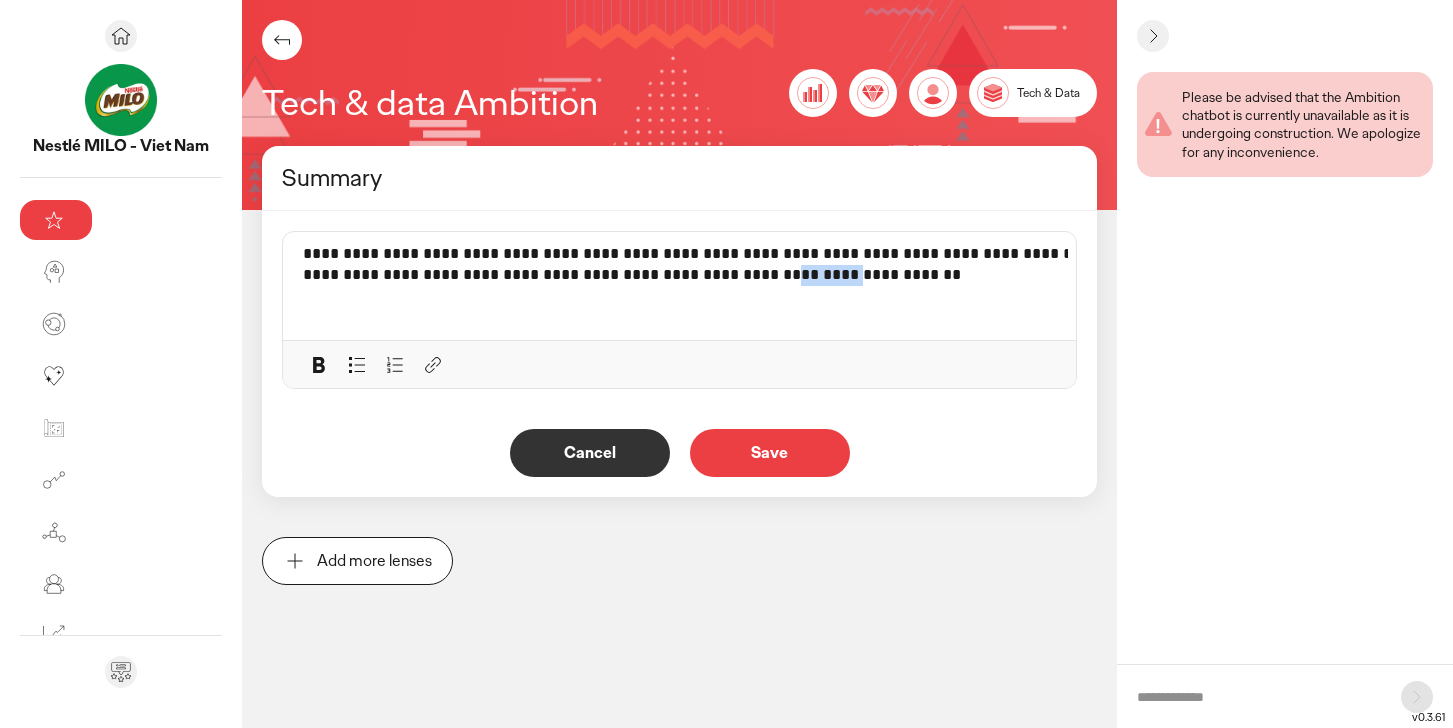 click on "**********" at bounding box center (744, 265) 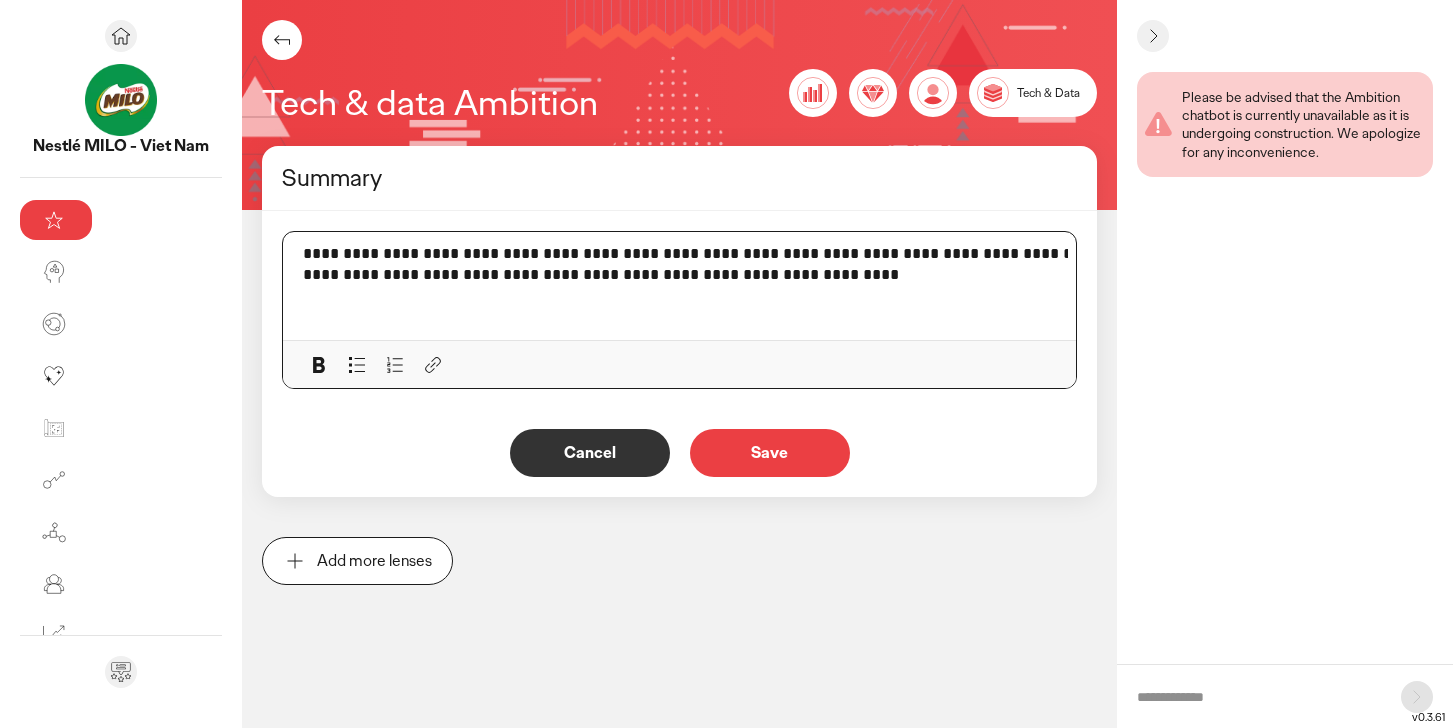 type 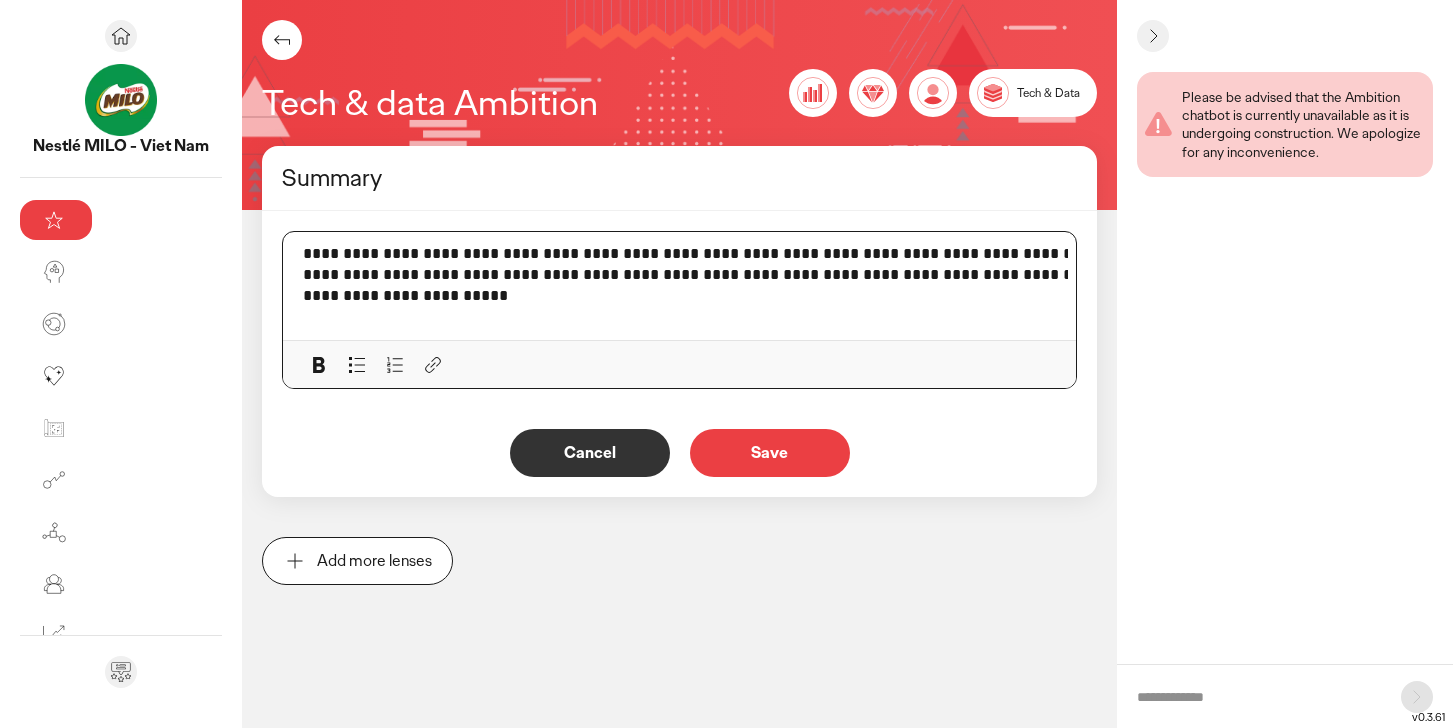 click on "Save" at bounding box center [770, 453] 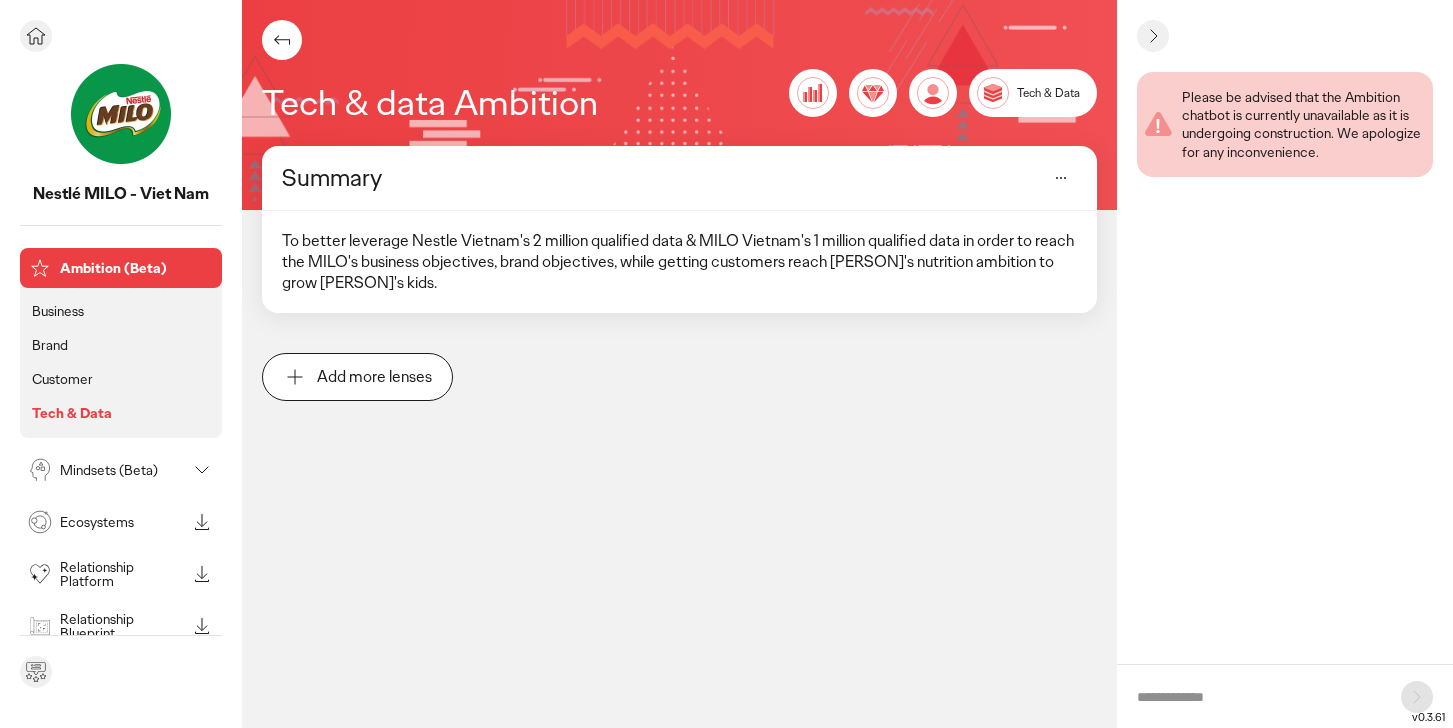 click on "Mindsets (Beta)" at bounding box center [123, 470] 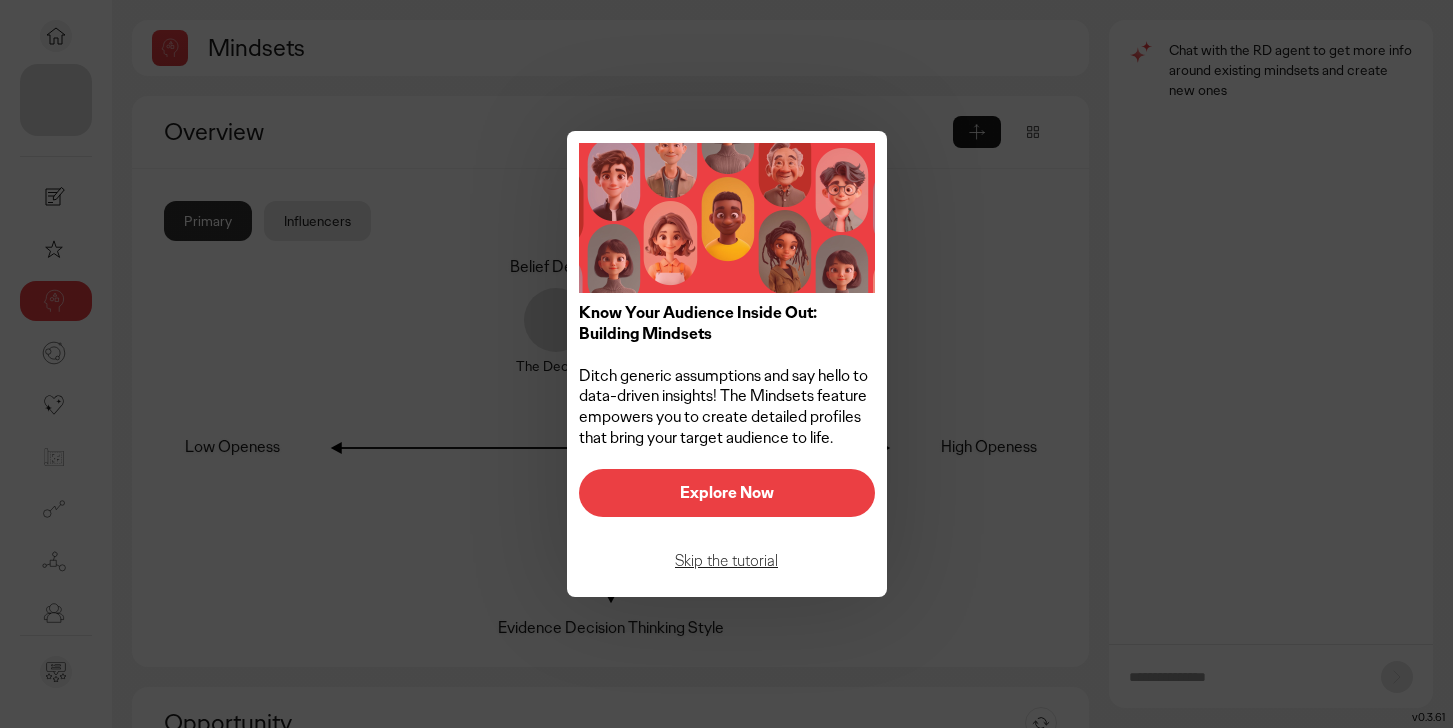 click on "Explore Now" at bounding box center (727, 493) 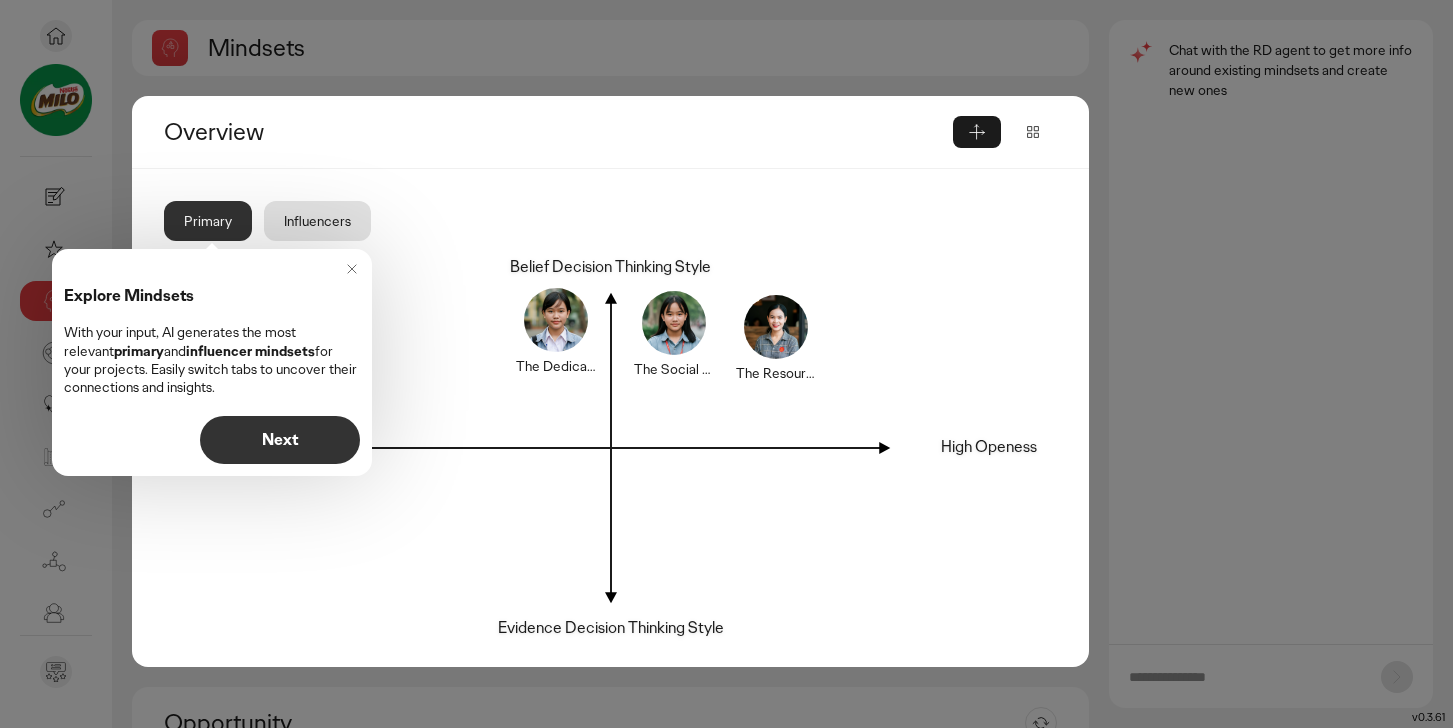 click on "Next" at bounding box center [280, 440] 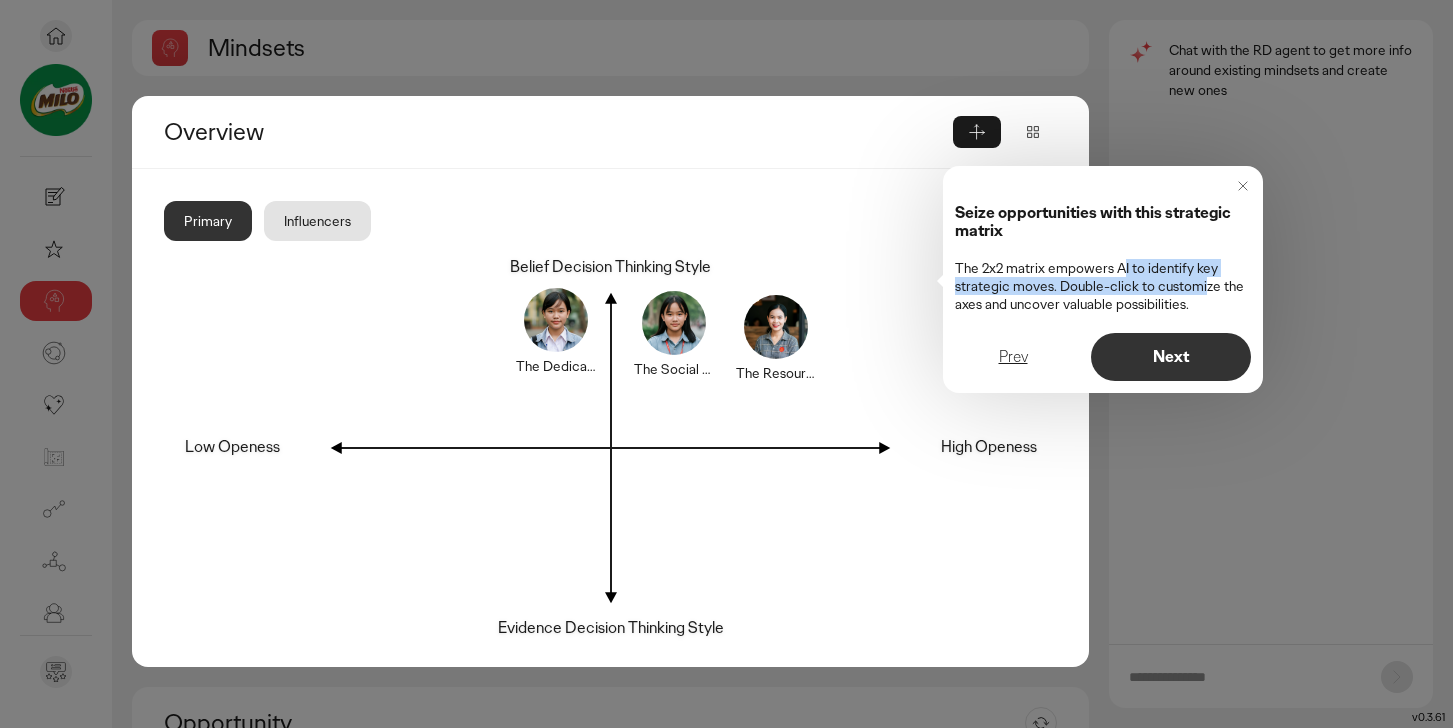 drag, startPoint x: 1115, startPoint y: 271, endPoint x: 1199, endPoint y: 285, distance: 85.158676 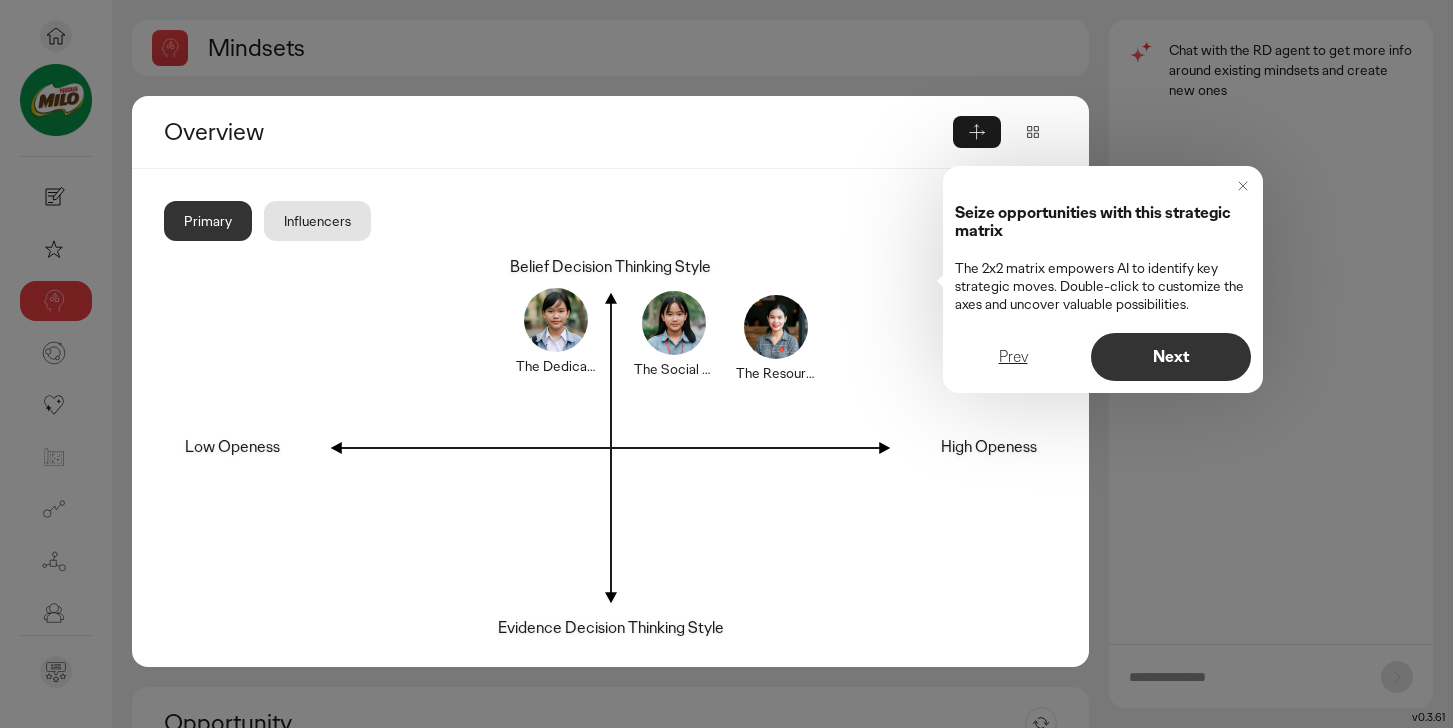 click on "Seize opportunities with this strategic matrix  The 2x2 matrix empowers AI to identify key strategic moves. Double-click to customize the axes and uncover valuable possibilities." at bounding box center (1103, 258) 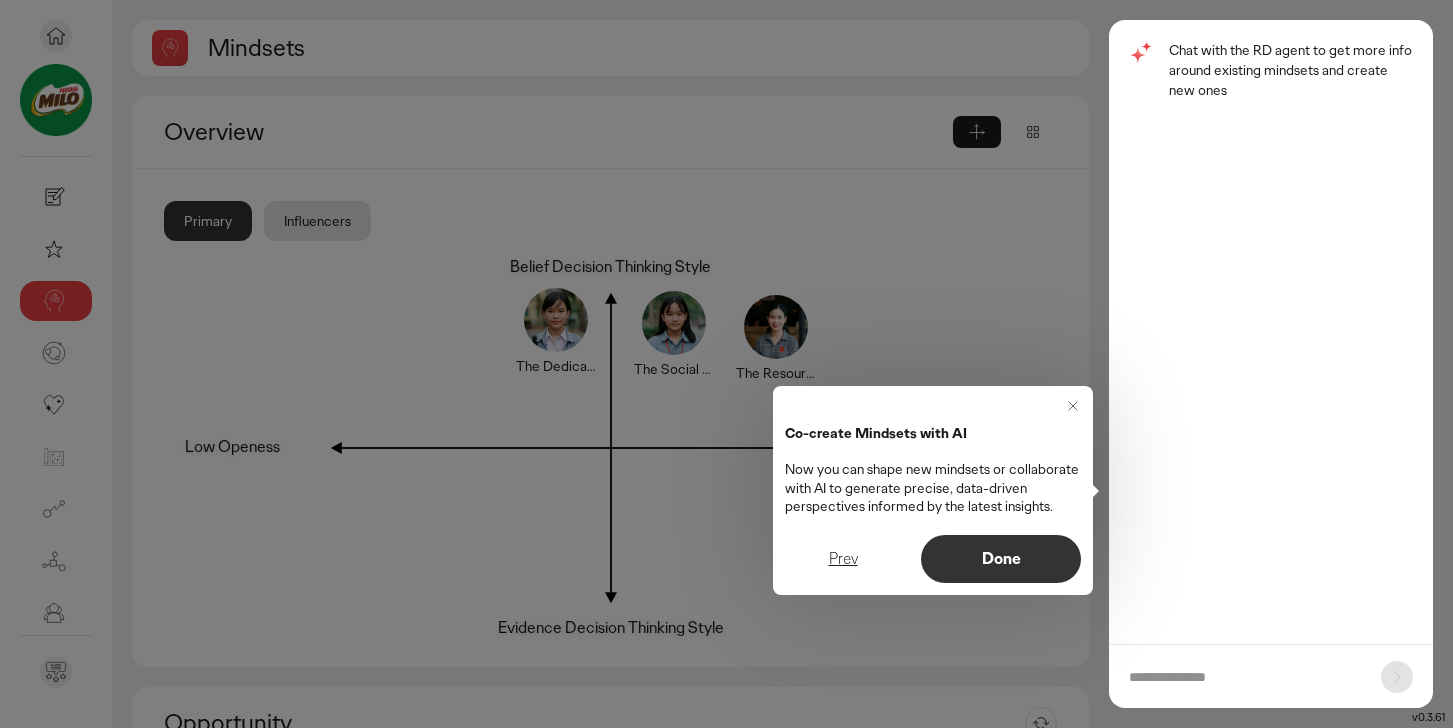 click on "Done" at bounding box center (1001, 559) 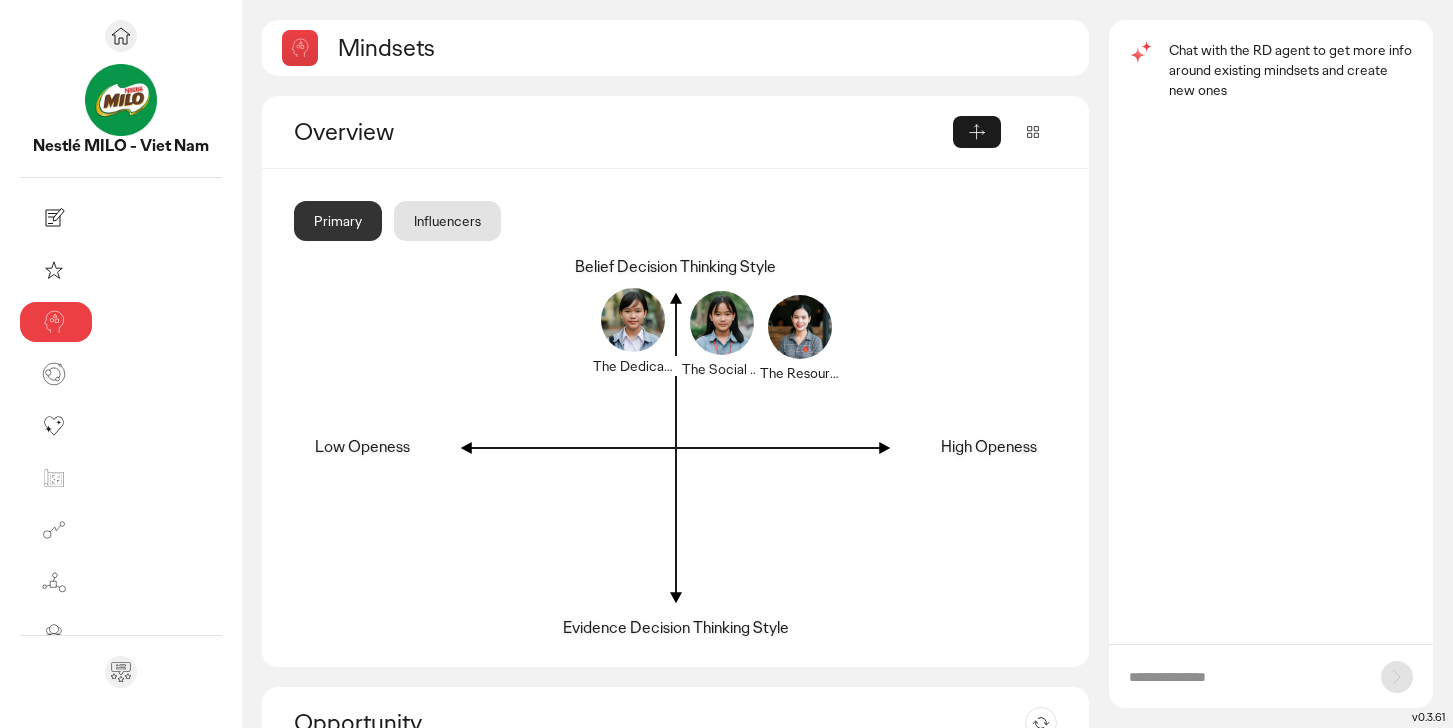click on "Influencers" 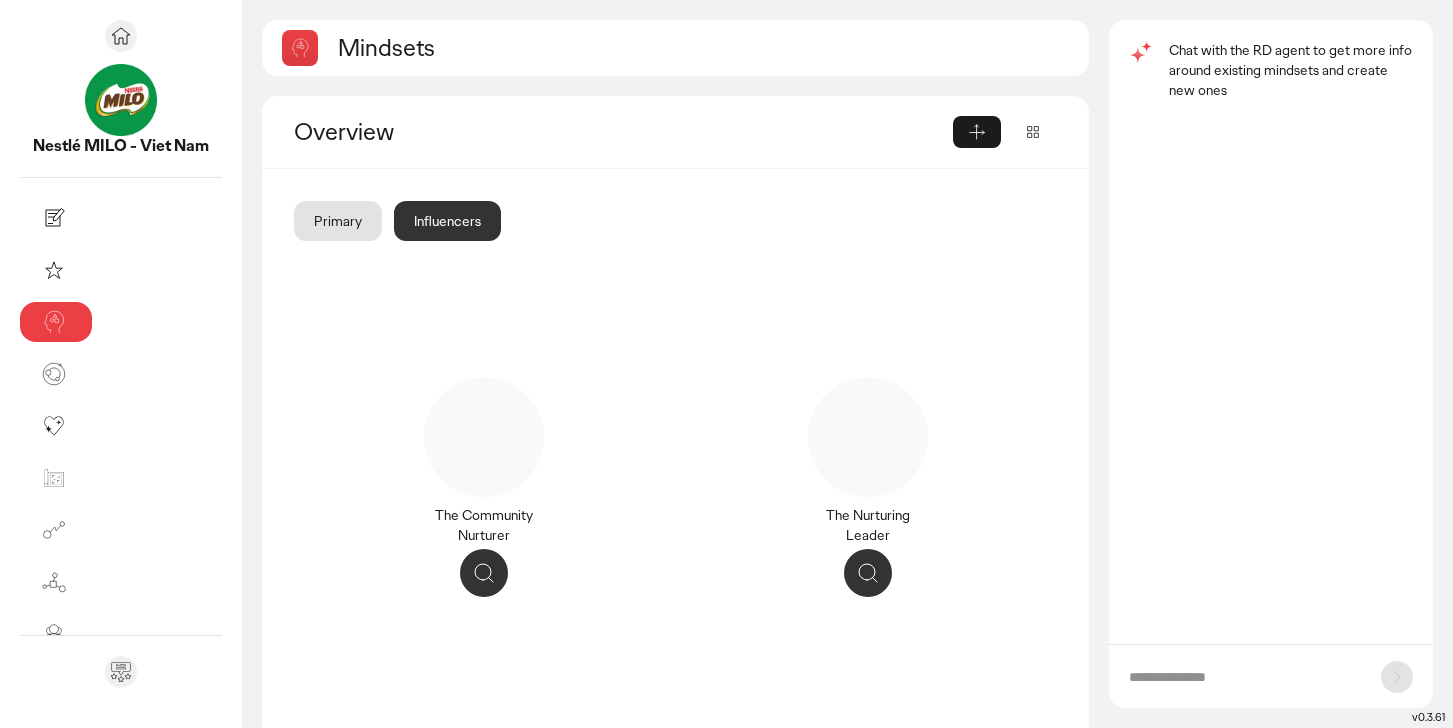 click on "Primary" 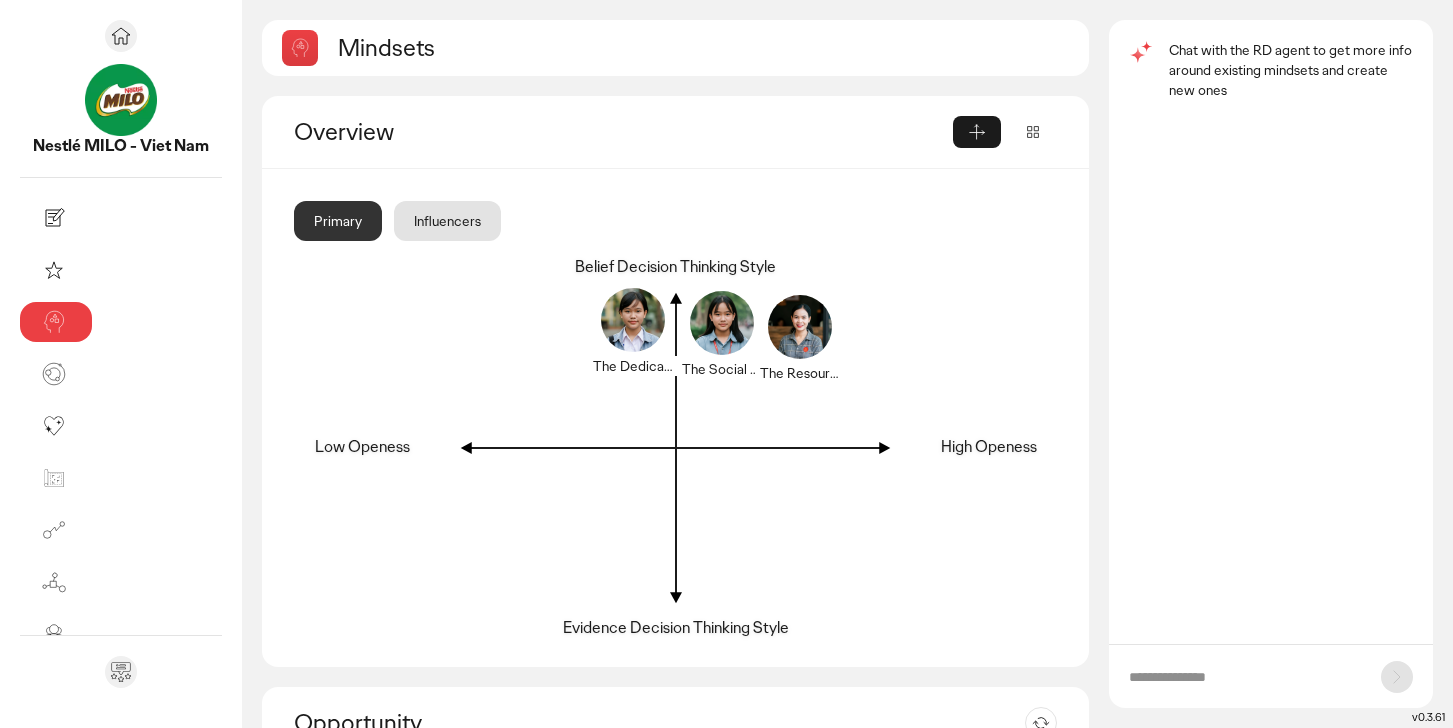 click 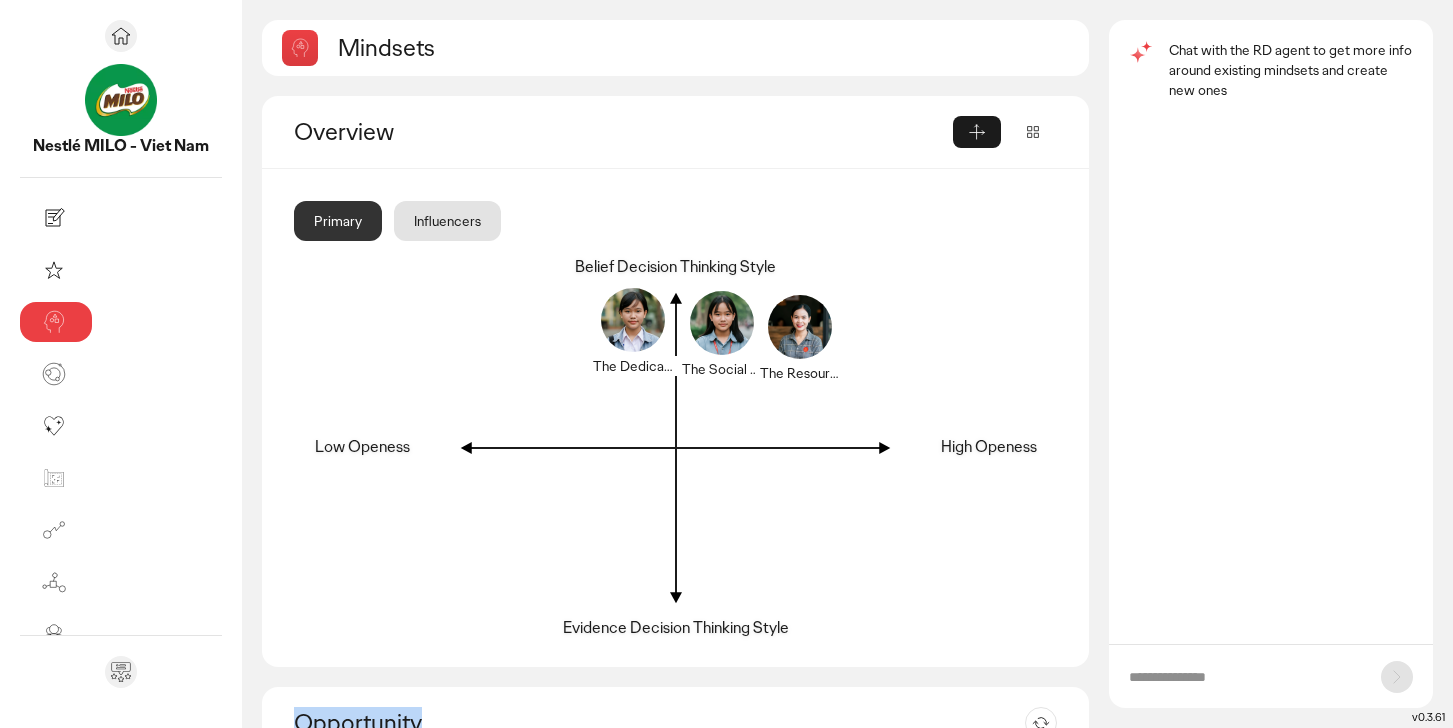 click 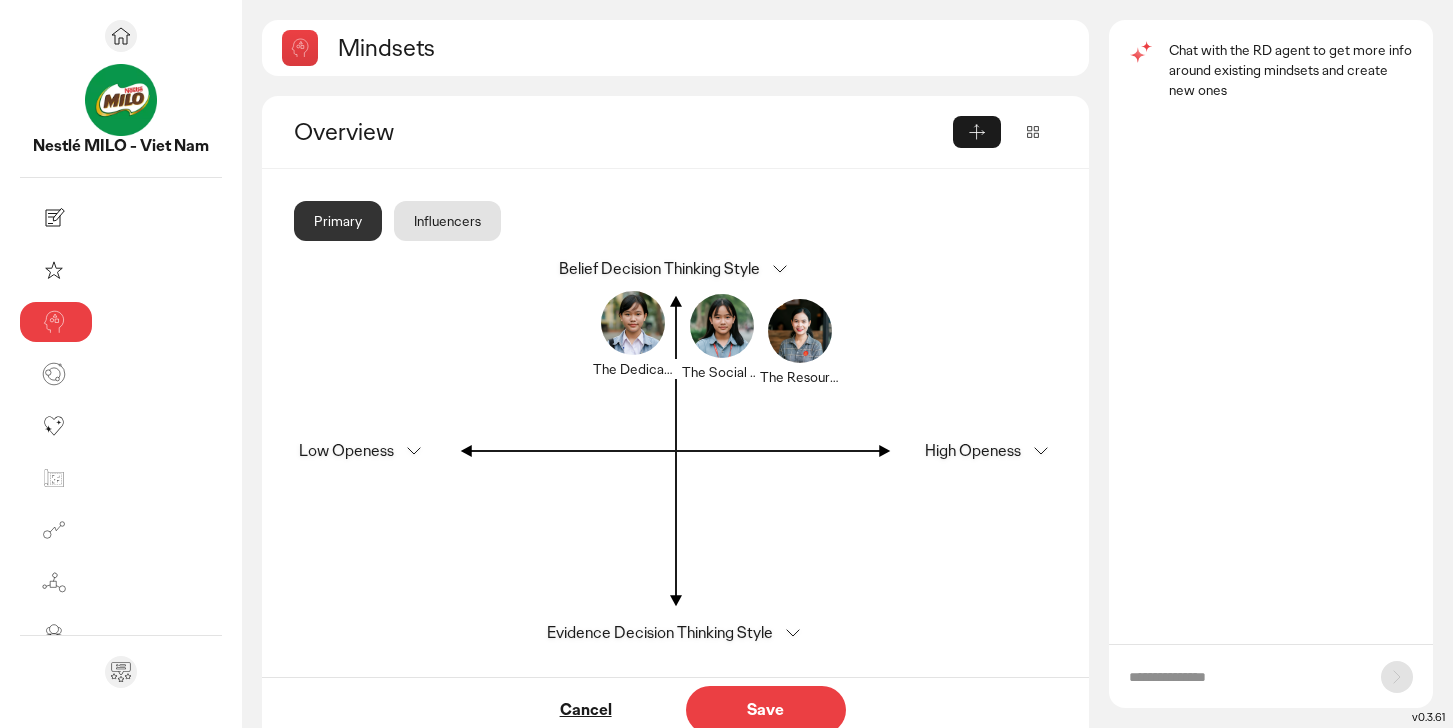 click 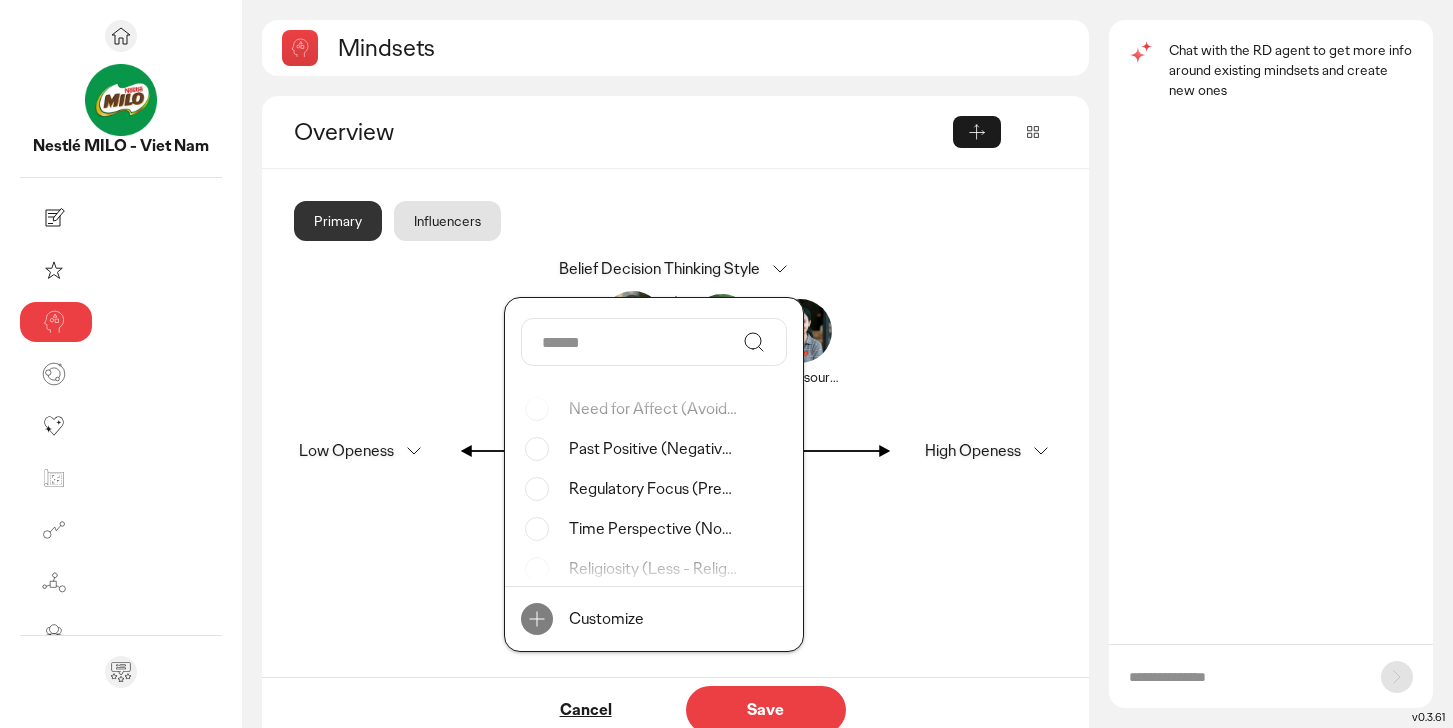 scroll, scrollTop: 280, scrollLeft: 0, axis: vertical 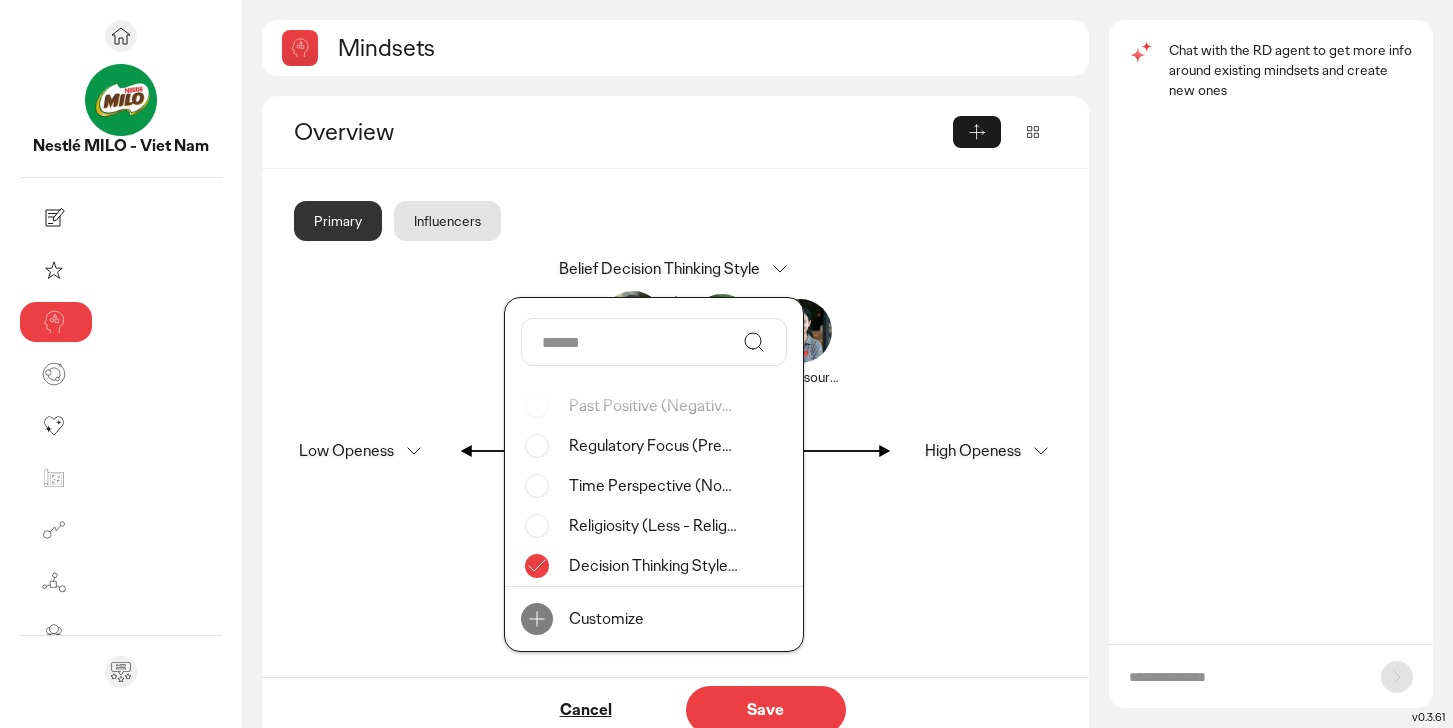 click on "Primary Influencers The Dedicated Achiever The Social Connector The Resourceful Entrepreneur Belief Decision Thinking Style Openess (Low - High) Conscientiousness (Low - High) Extraversion (Low - High) Agreeableness (Low - High) Neuriticism (Low - High) Loscus of Control (Internal - External) Need for Affect (Avoid - Approach) Past Positive (Negative - Positive) Regulatory Focus (Prevention - Promotion) Time Perspective (Now - Future) Religiosity (Less - Religious) Decision Thinking Style (Evidence - Belief) Customize Low Openess High Openess Evidence Decision Thinking Style Cancel Save" 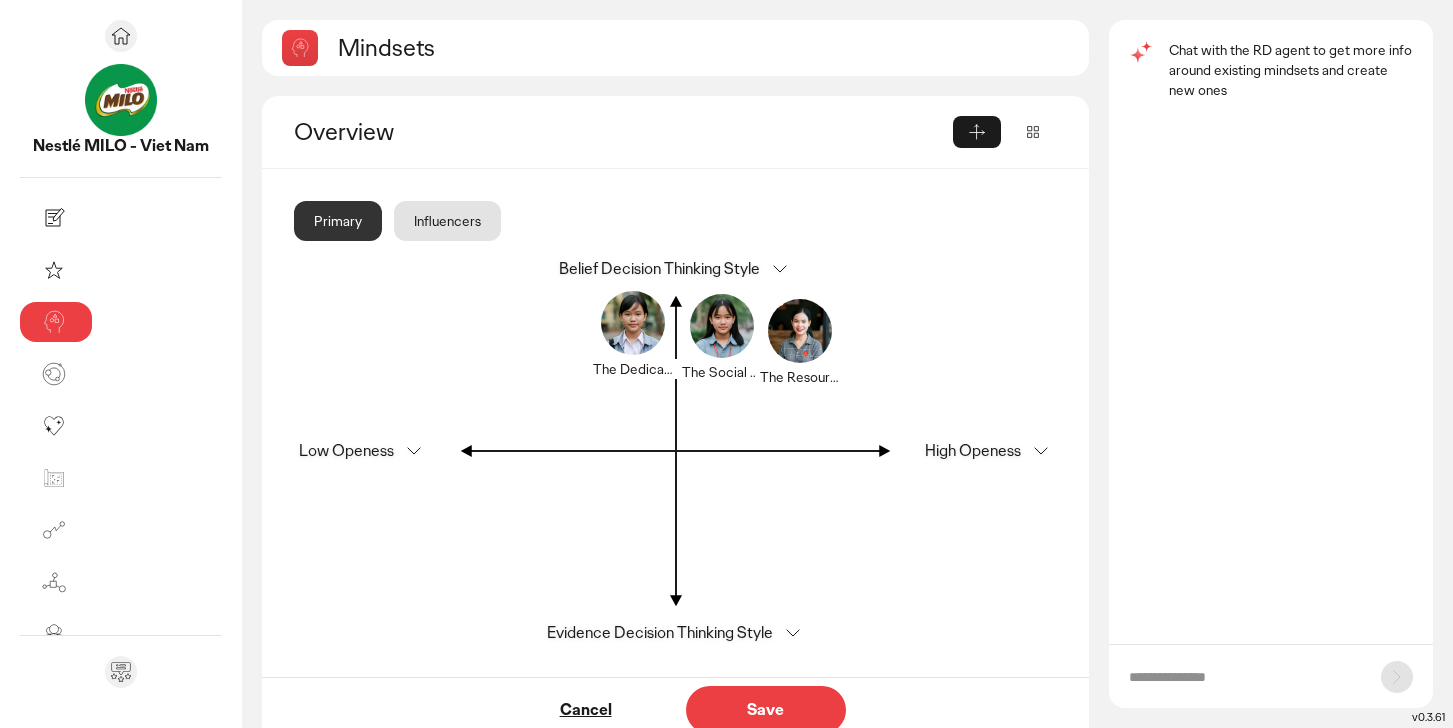 click on "Influencers" 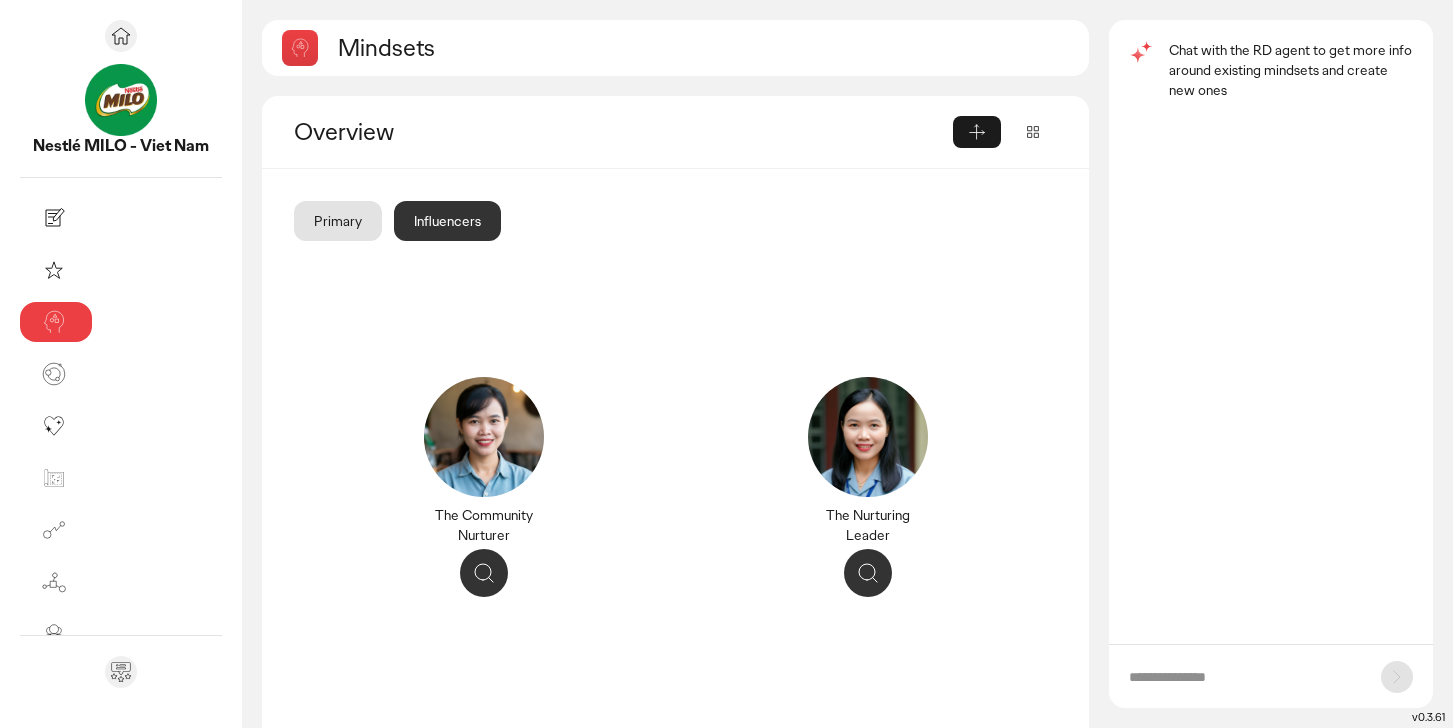 click 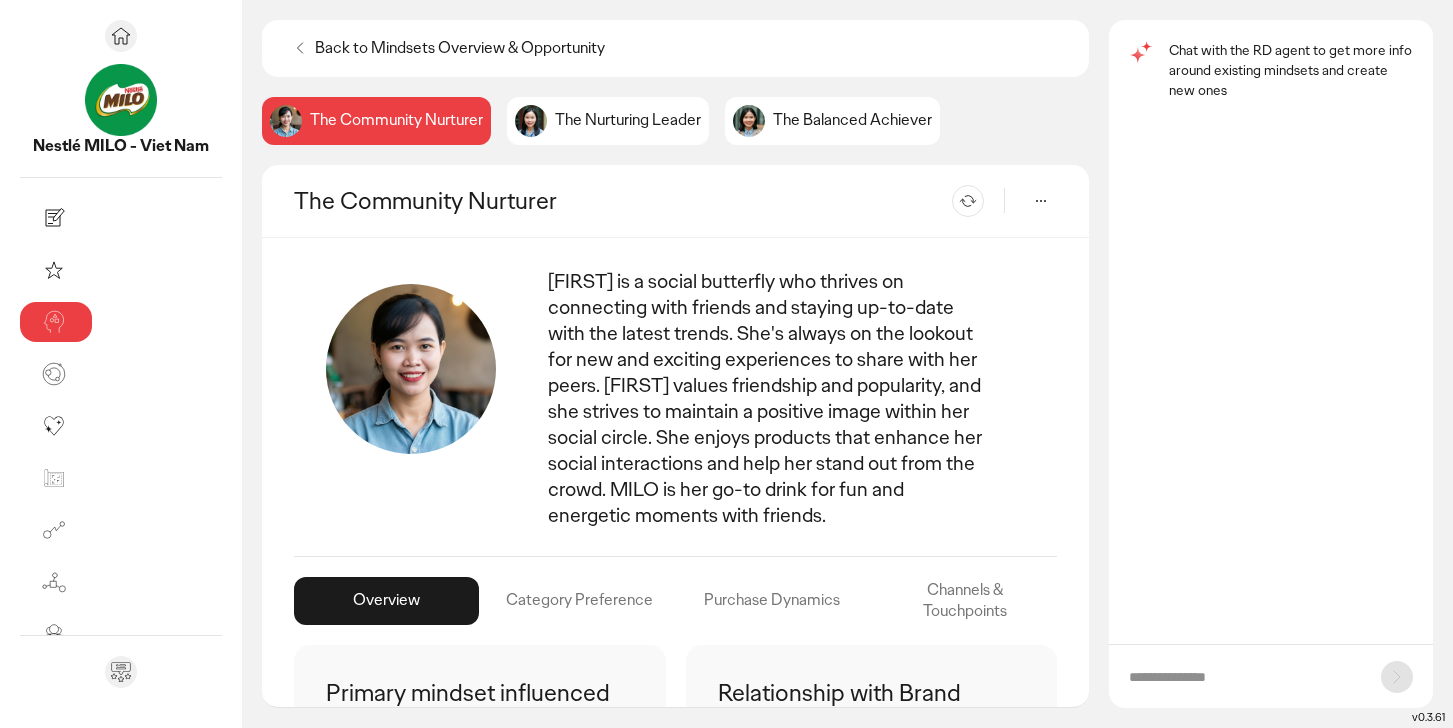scroll, scrollTop: 22, scrollLeft: 0, axis: vertical 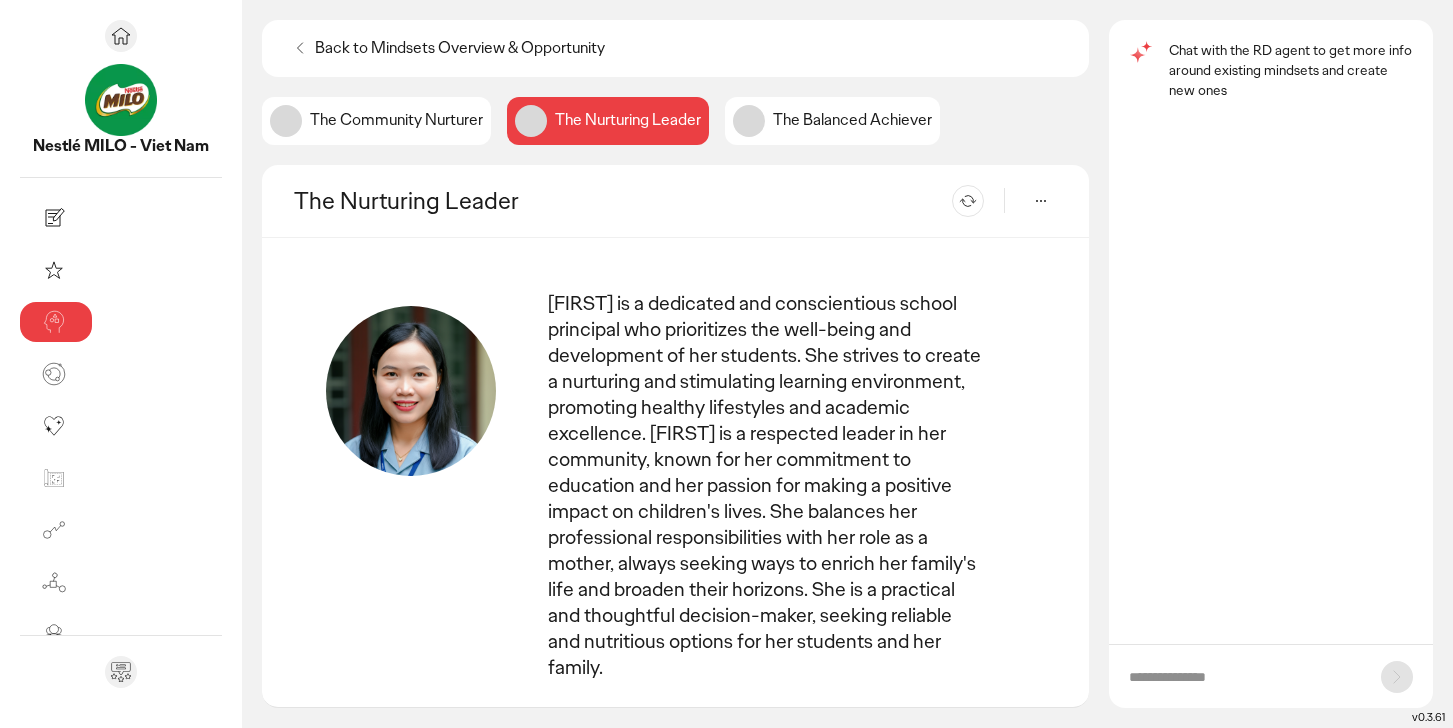click on "The Balanced Achiever" 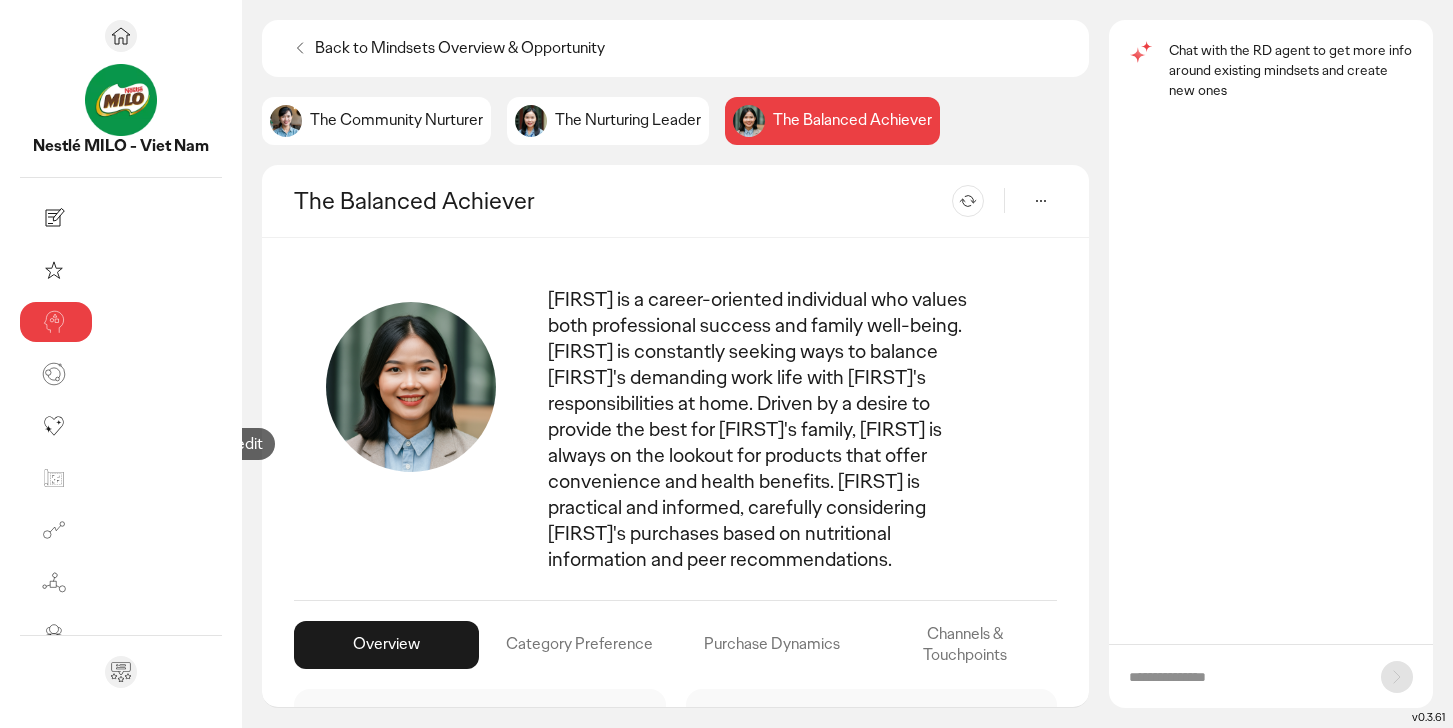scroll, scrollTop: 0, scrollLeft: 0, axis: both 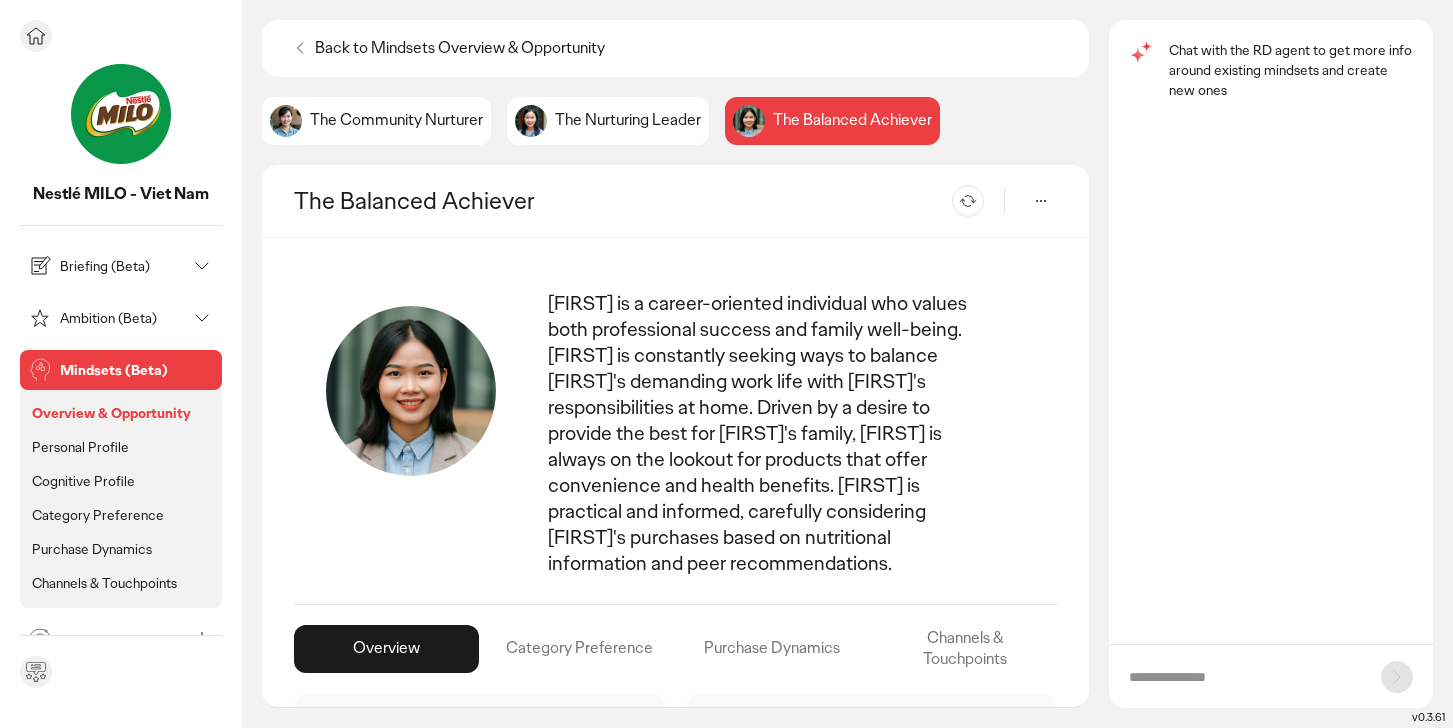 click on "Overview & Opportunity" at bounding box center [111, 413] 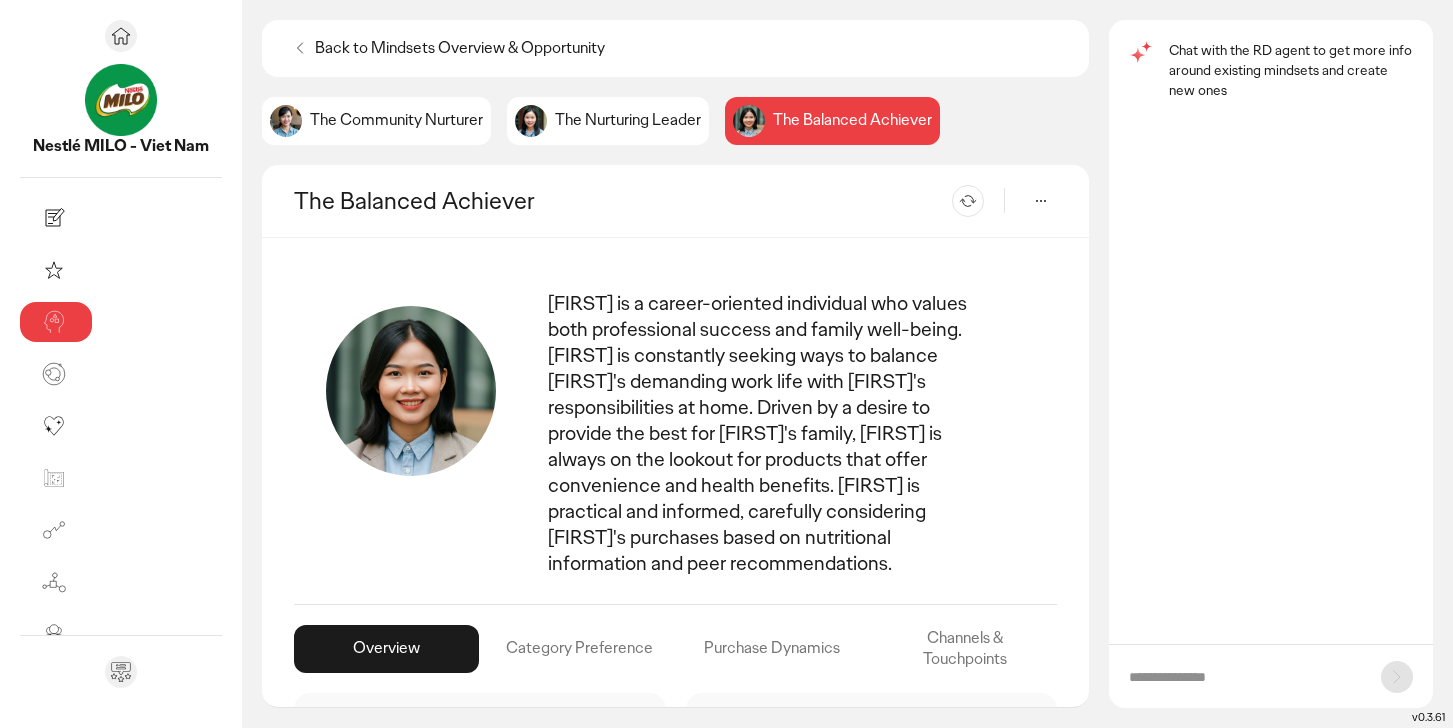 click on "The Nurturing Leader" 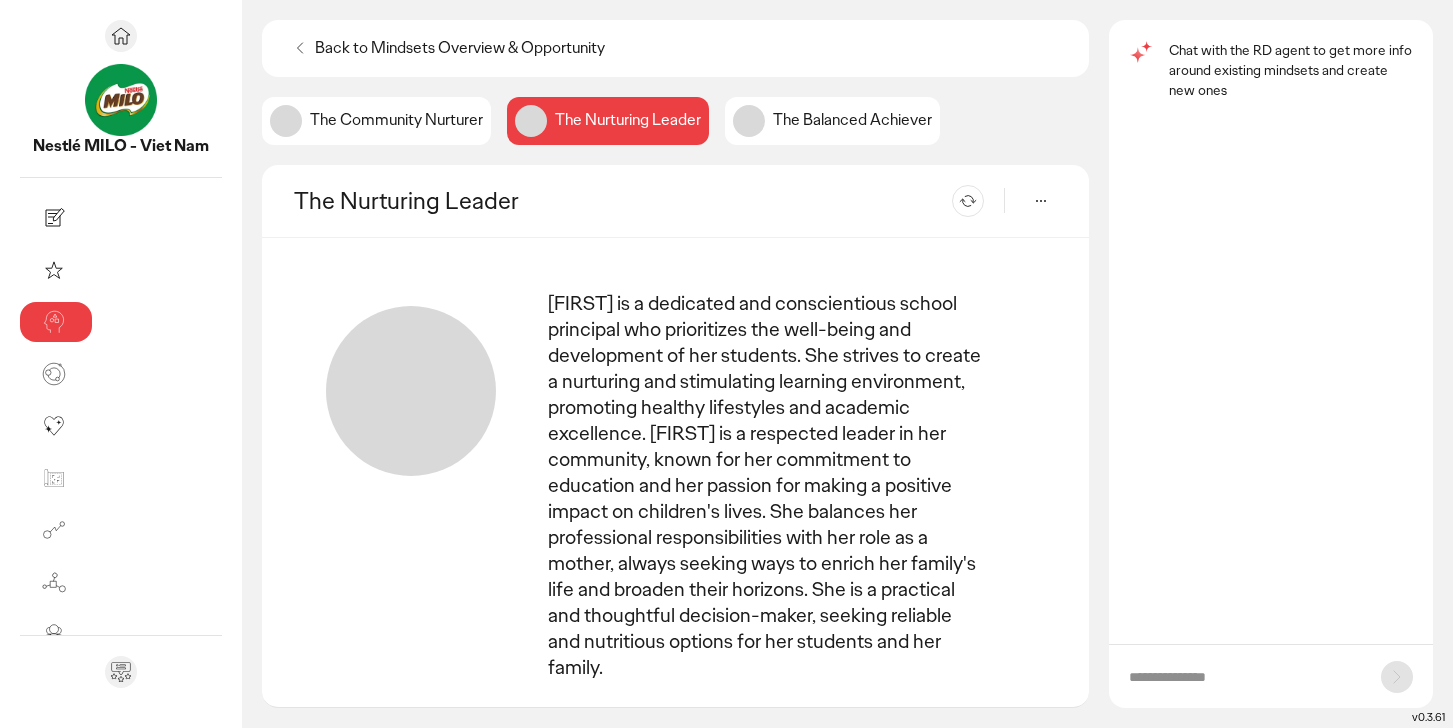 click on "The Community Nurturer" 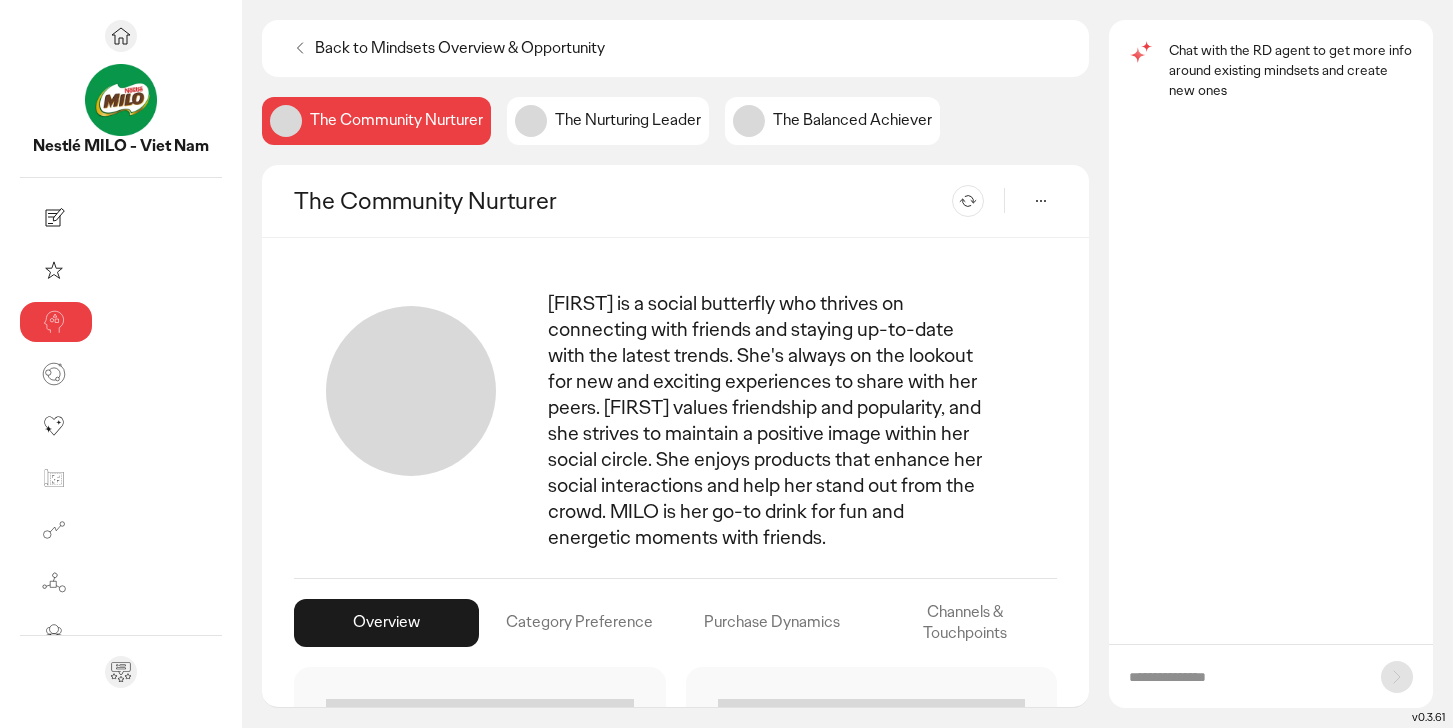 click on "Back to Mindsets Overview & Opportunity" 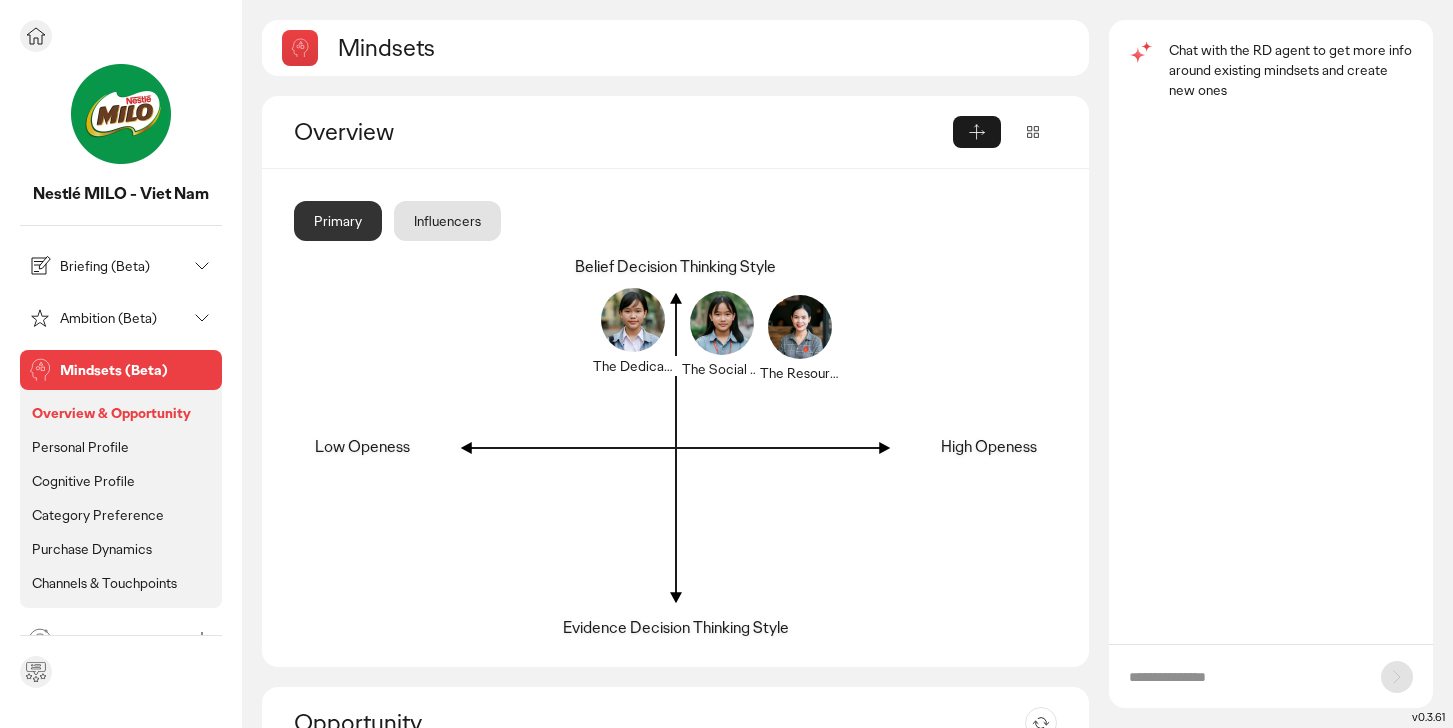 click on "Briefing (Beta)" at bounding box center (123, 266) 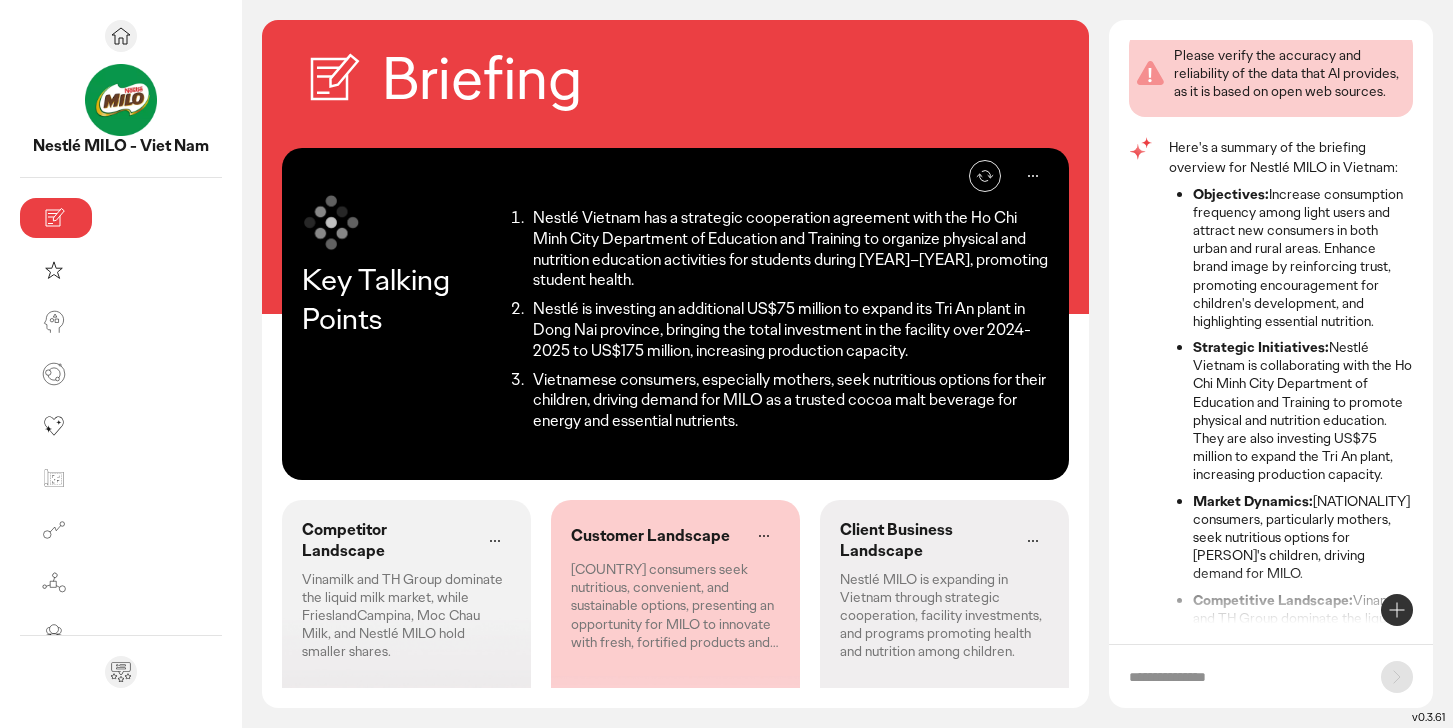 scroll, scrollTop: 0, scrollLeft: 0, axis: both 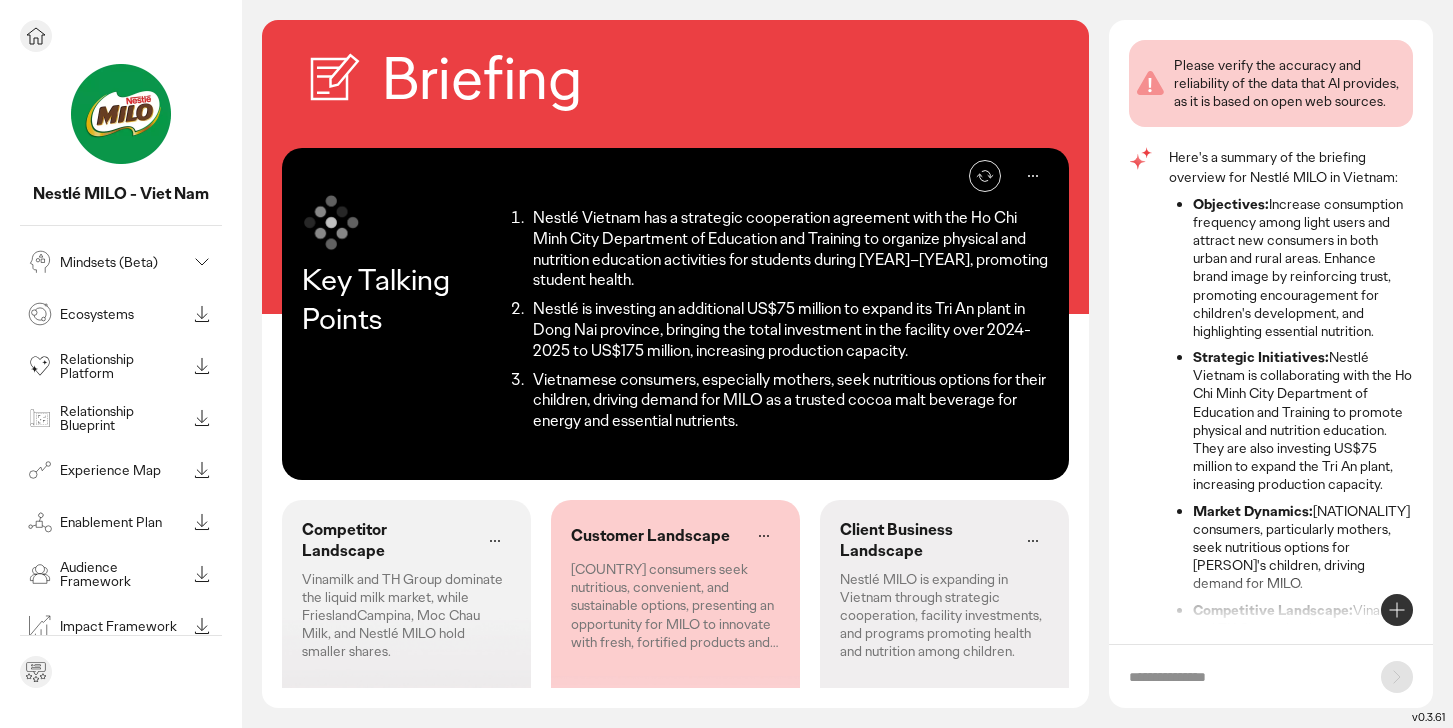 click on "Experience Map" at bounding box center [121, 470] 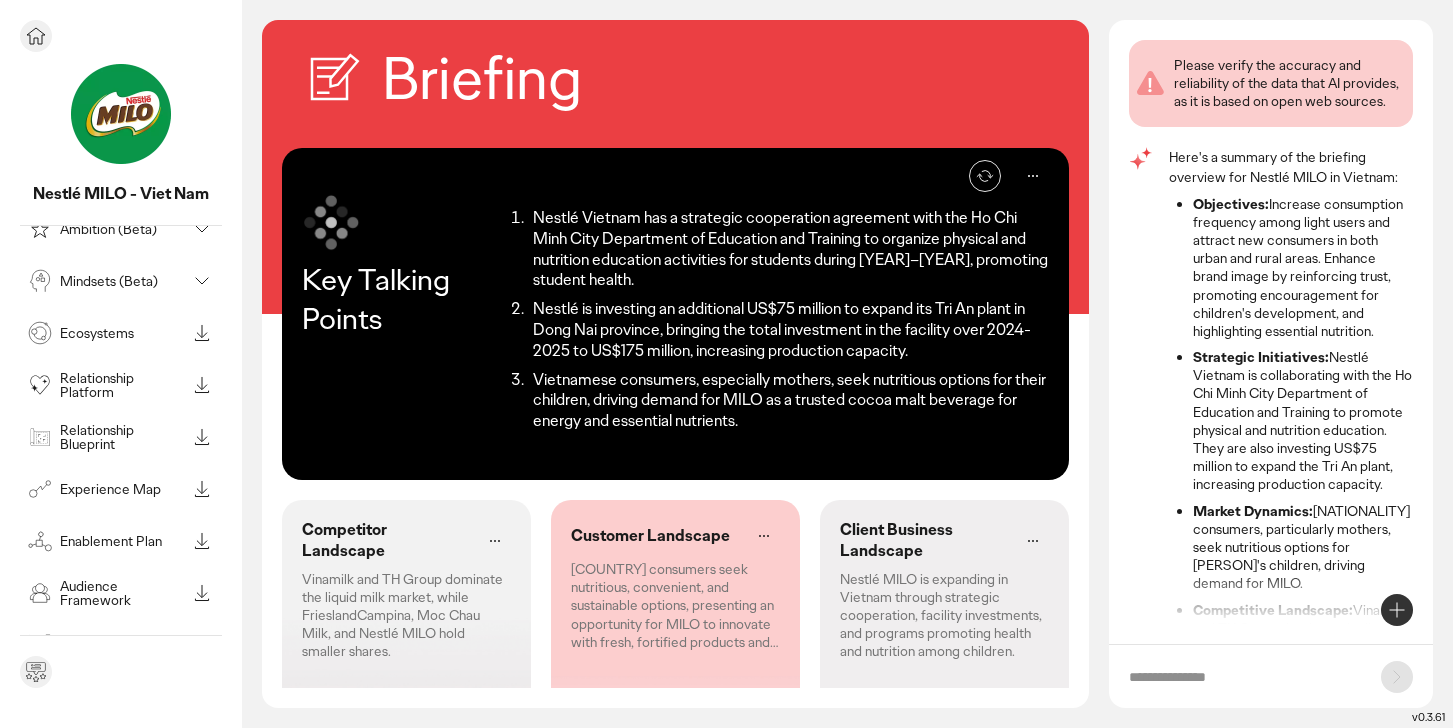 scroll, scrollTop: 259, scrollLeft: 0, axis: vertical 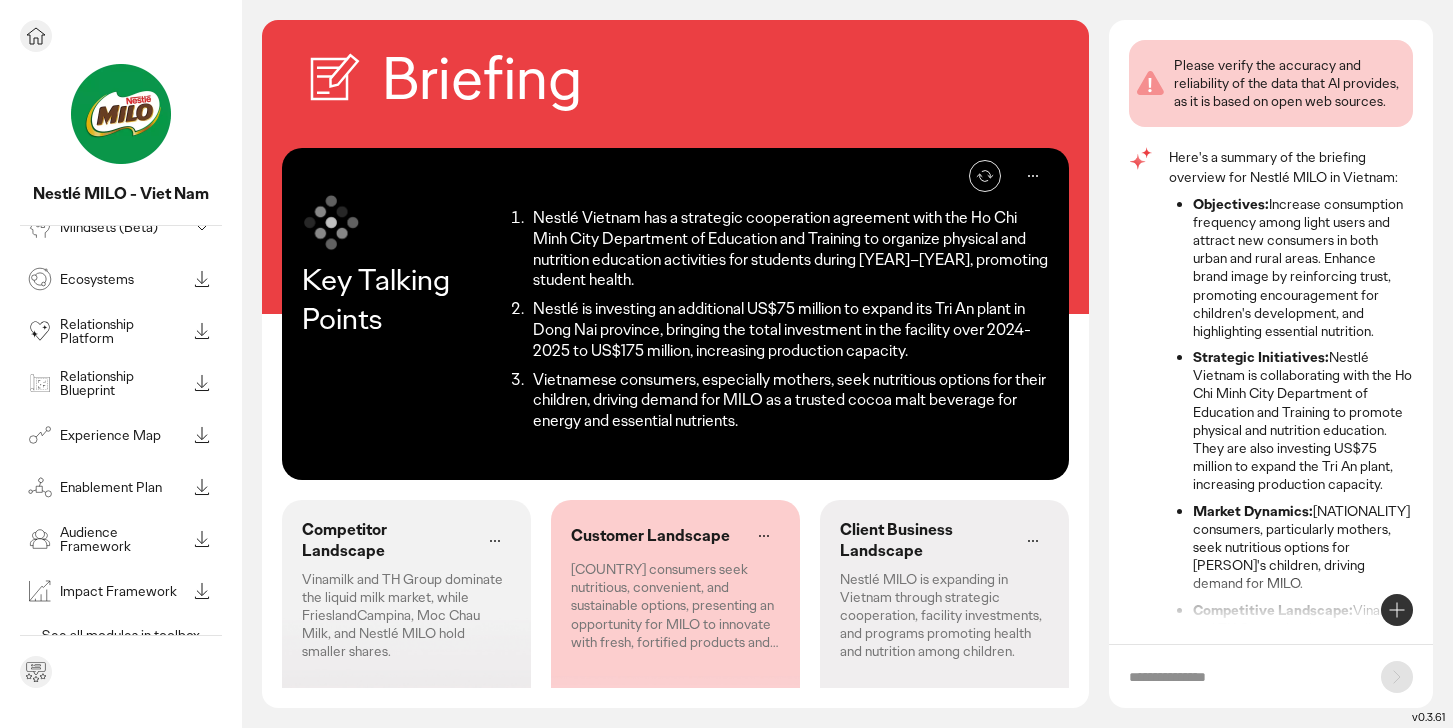 click on "Experience Map" at bounding box center (105, 435) 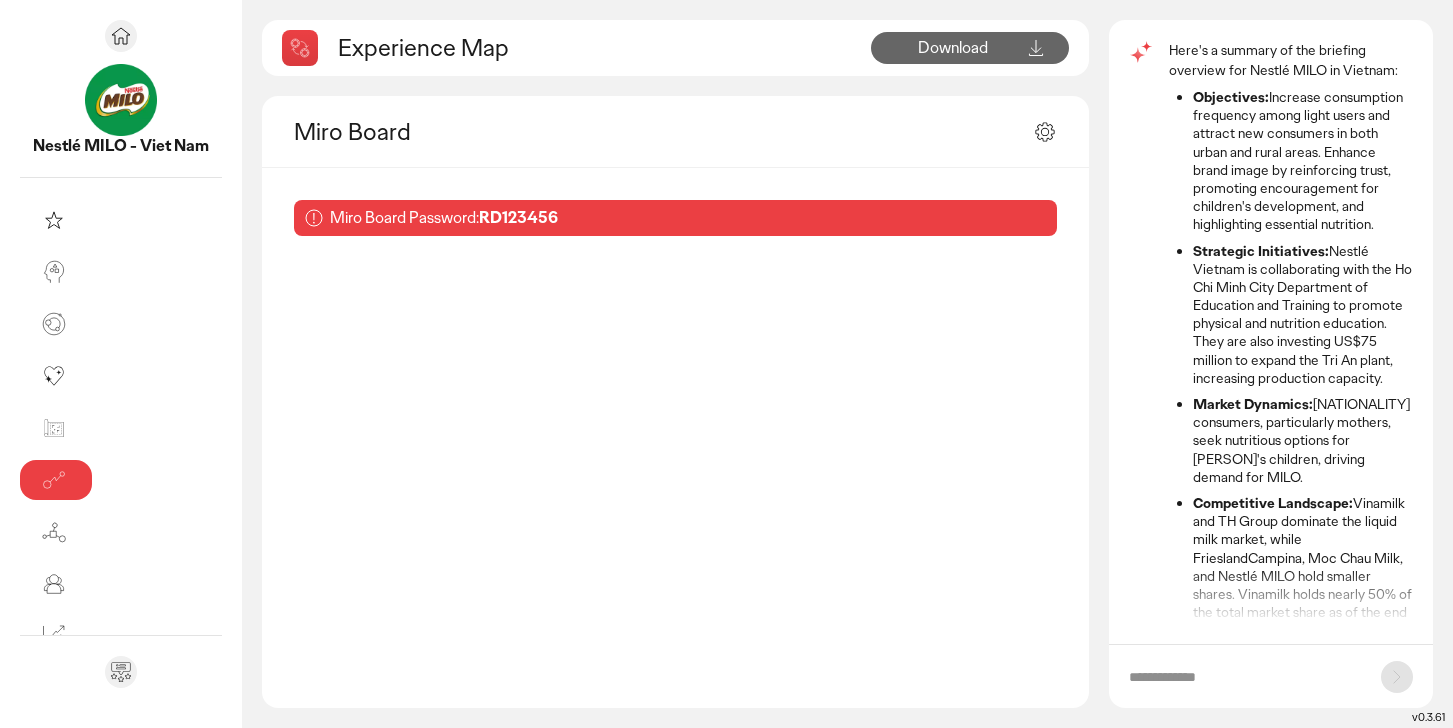 click on "RD123456" at bounding box center [518, 217] 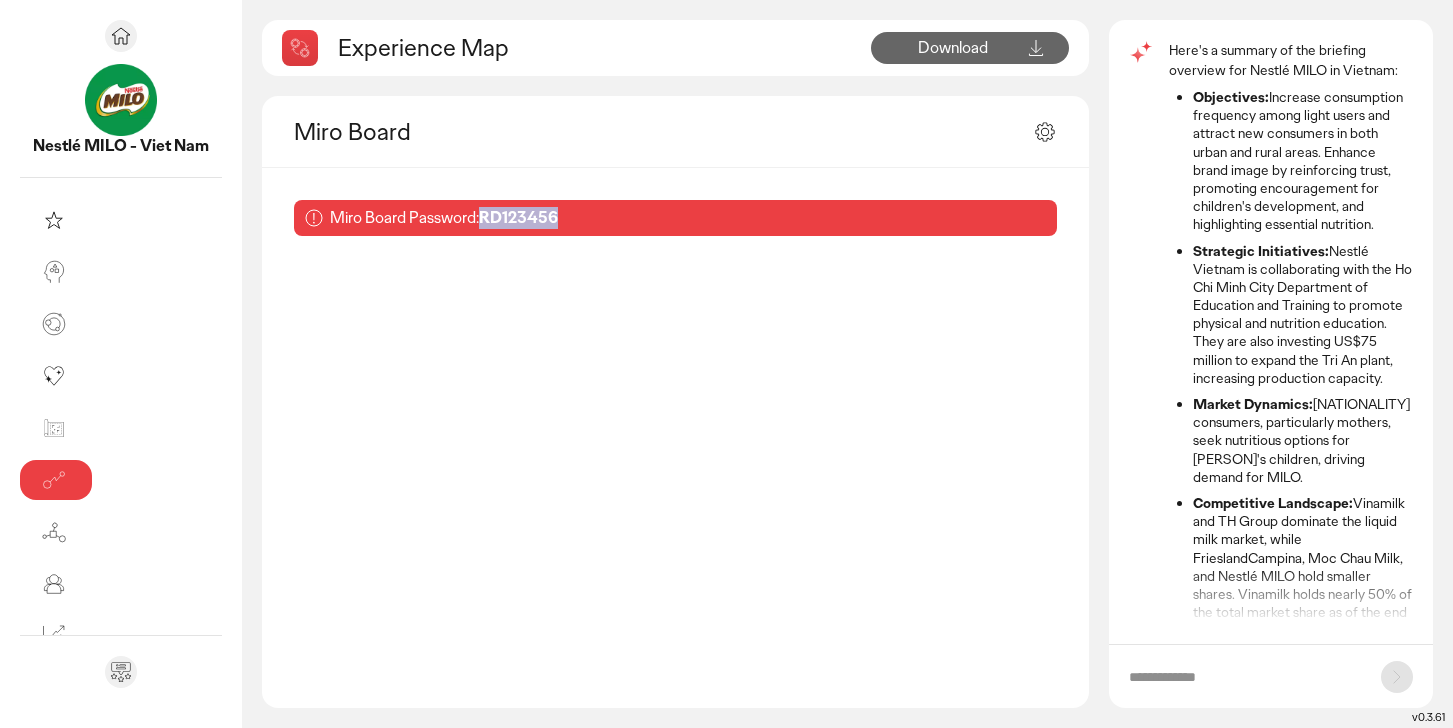 click on "RD123456" at bounding box center [518, 217] 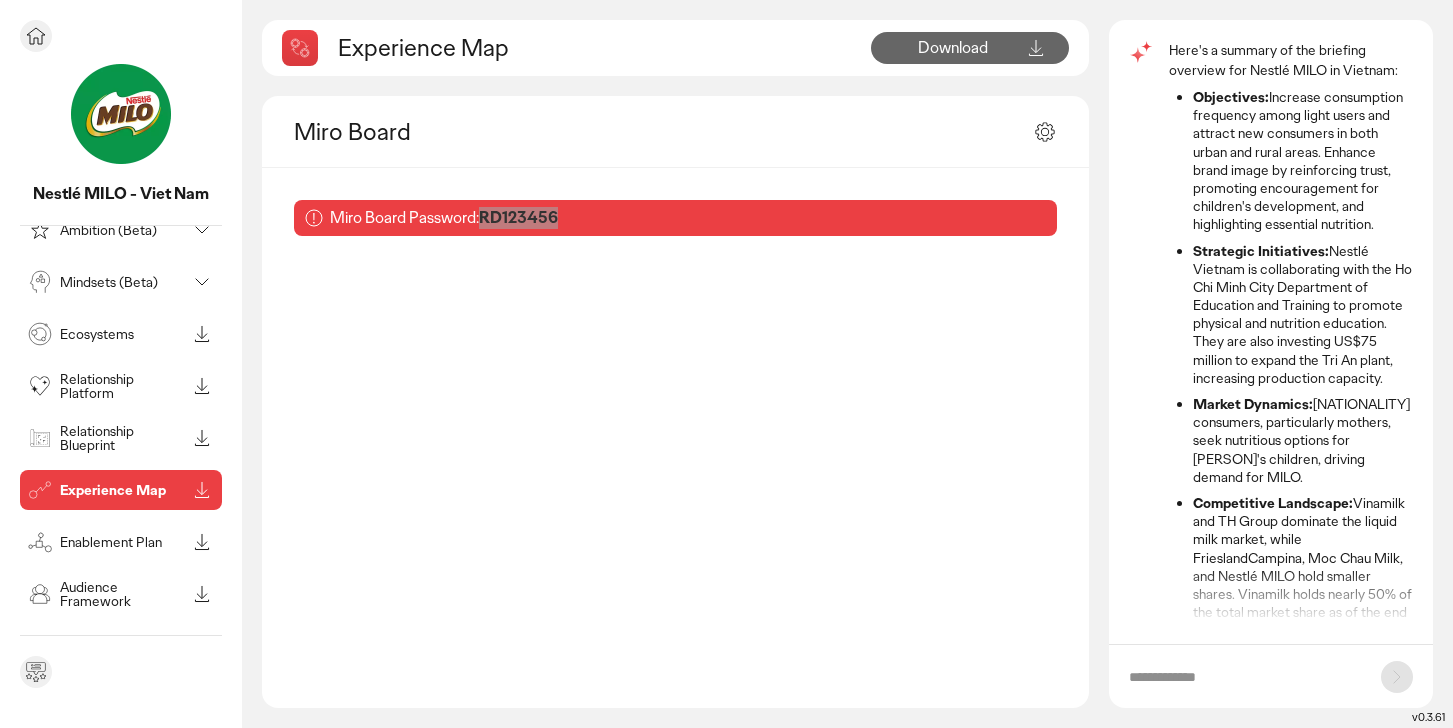 scroll, scrollTop: 155, scrollLeft: 0, axis: vertical 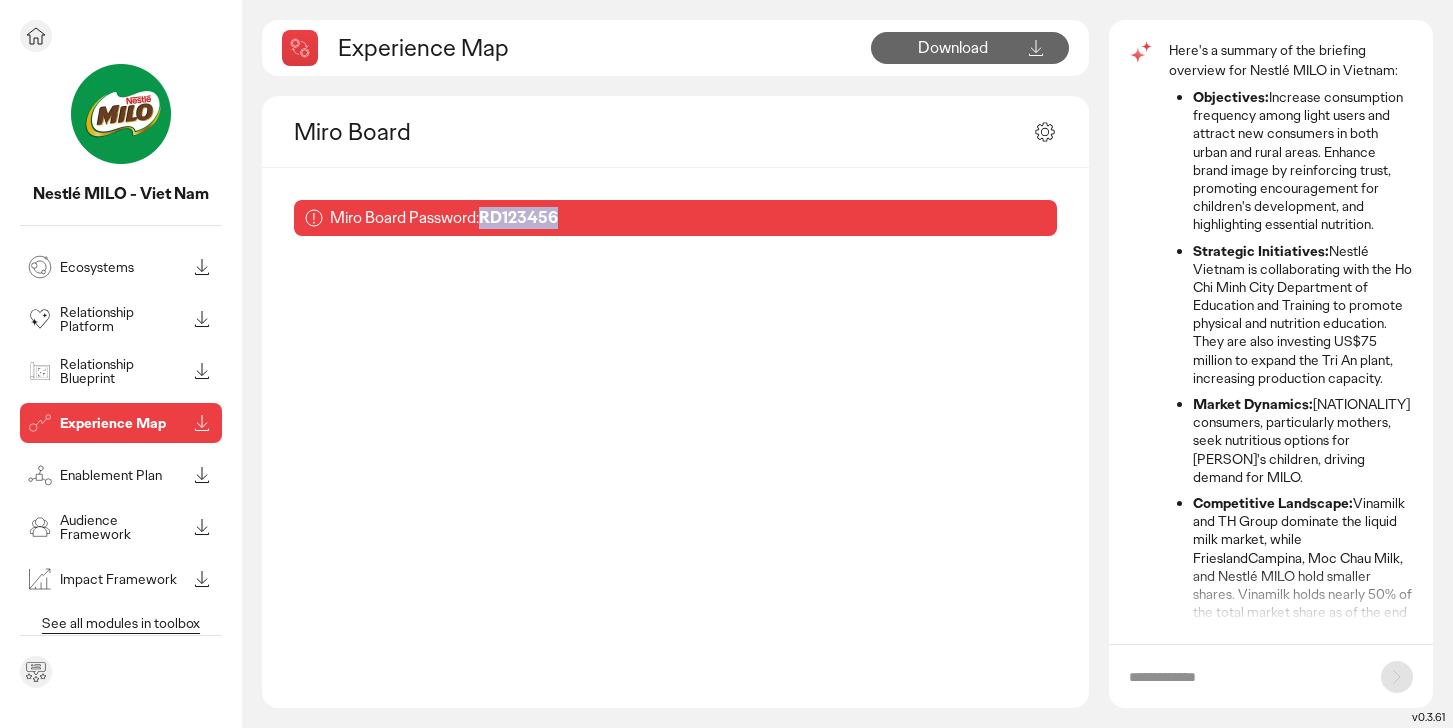 click on "Audience Framework" at bounding box center (123, 527) 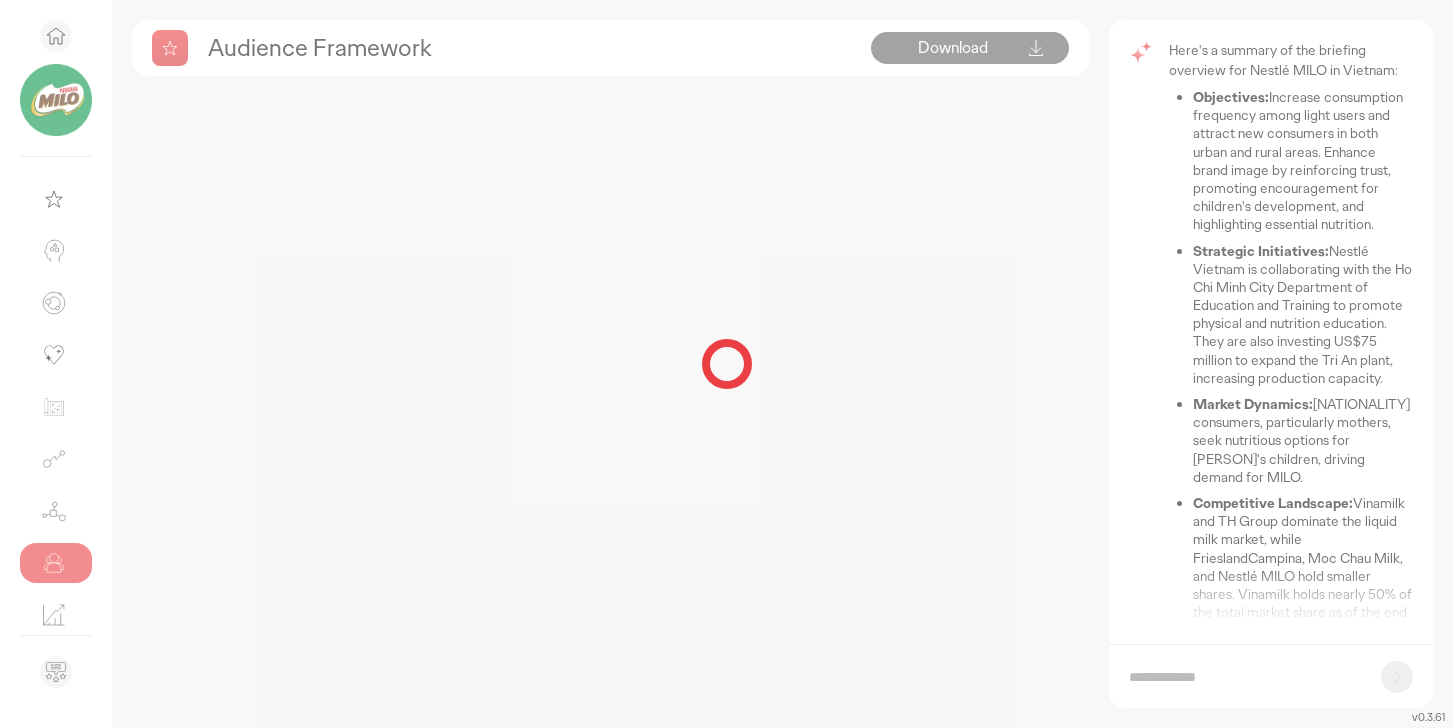 scroll, scrollTop: 50, scrollLeft: 0, axis: vertical 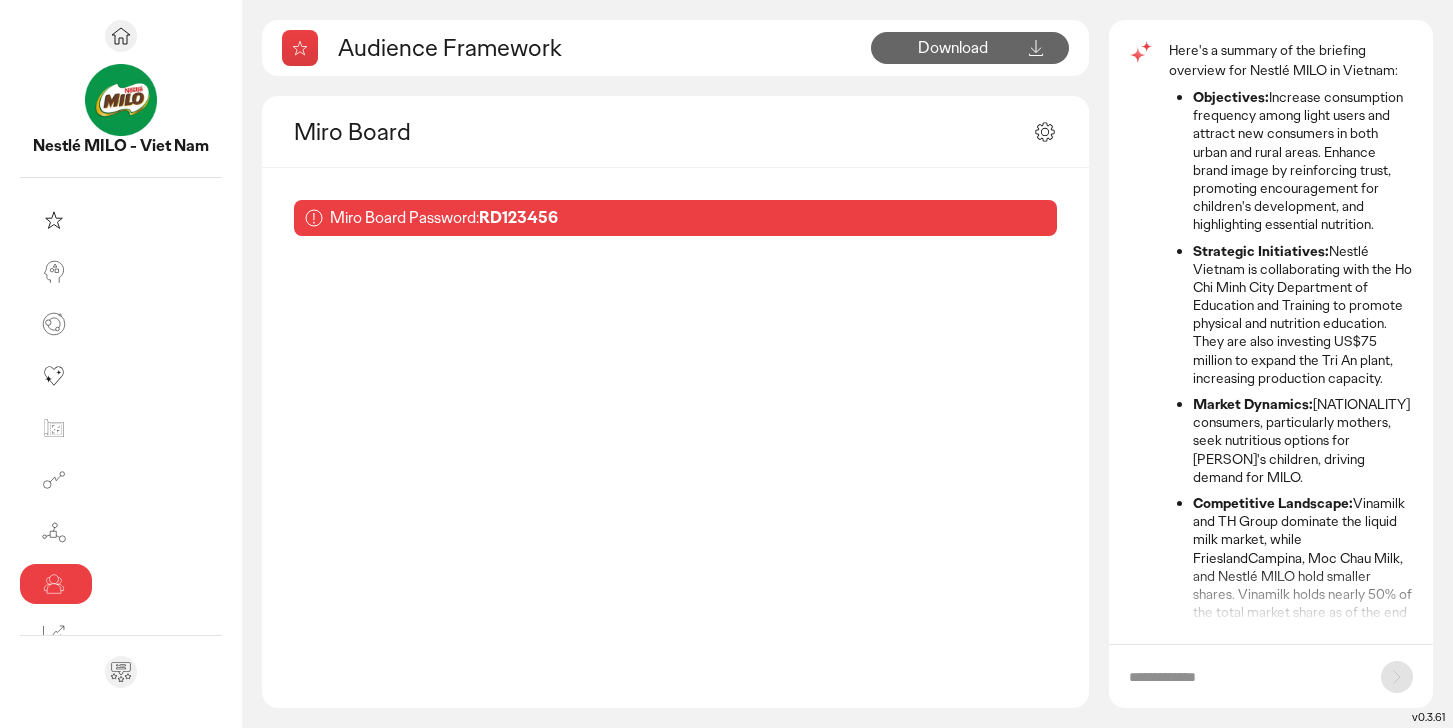 click on "RD123456" at bounding box center (518, 217) 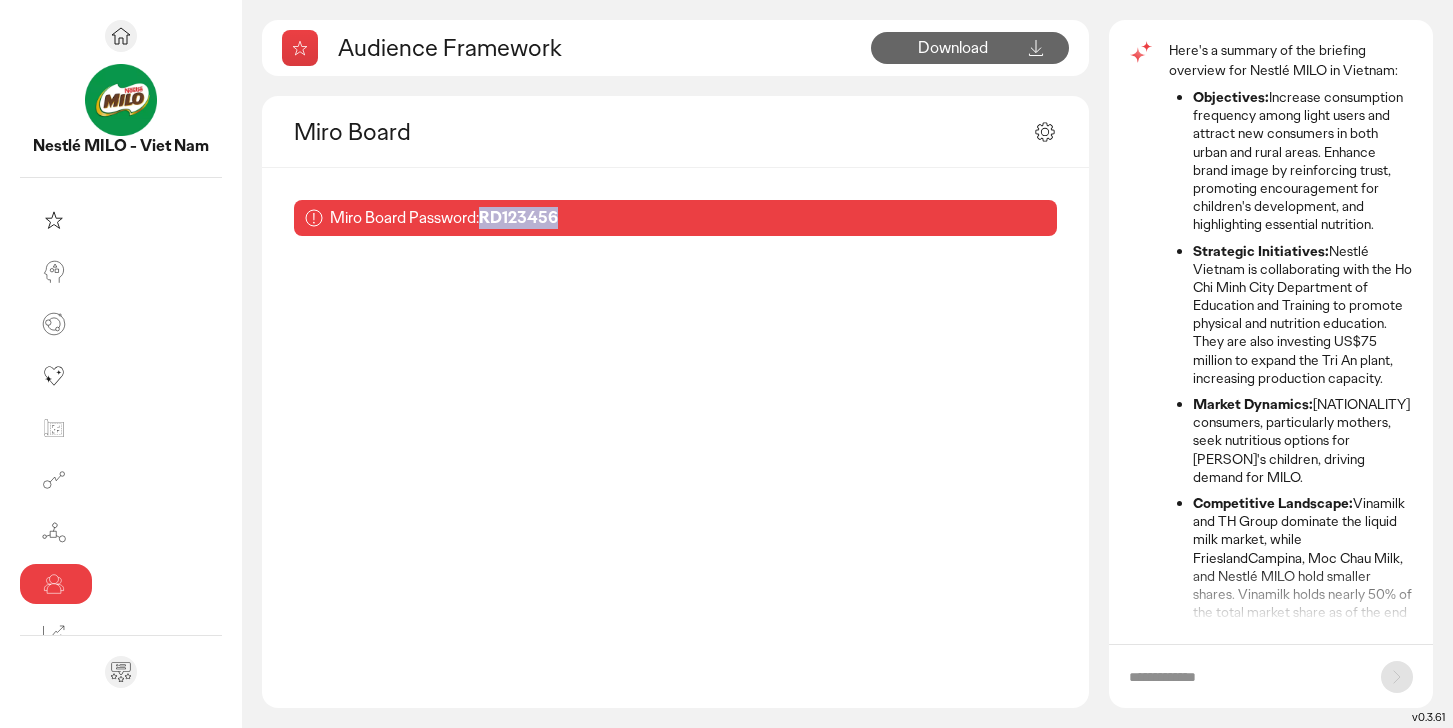 click on "RD123456" at bounding box center (518, 217) 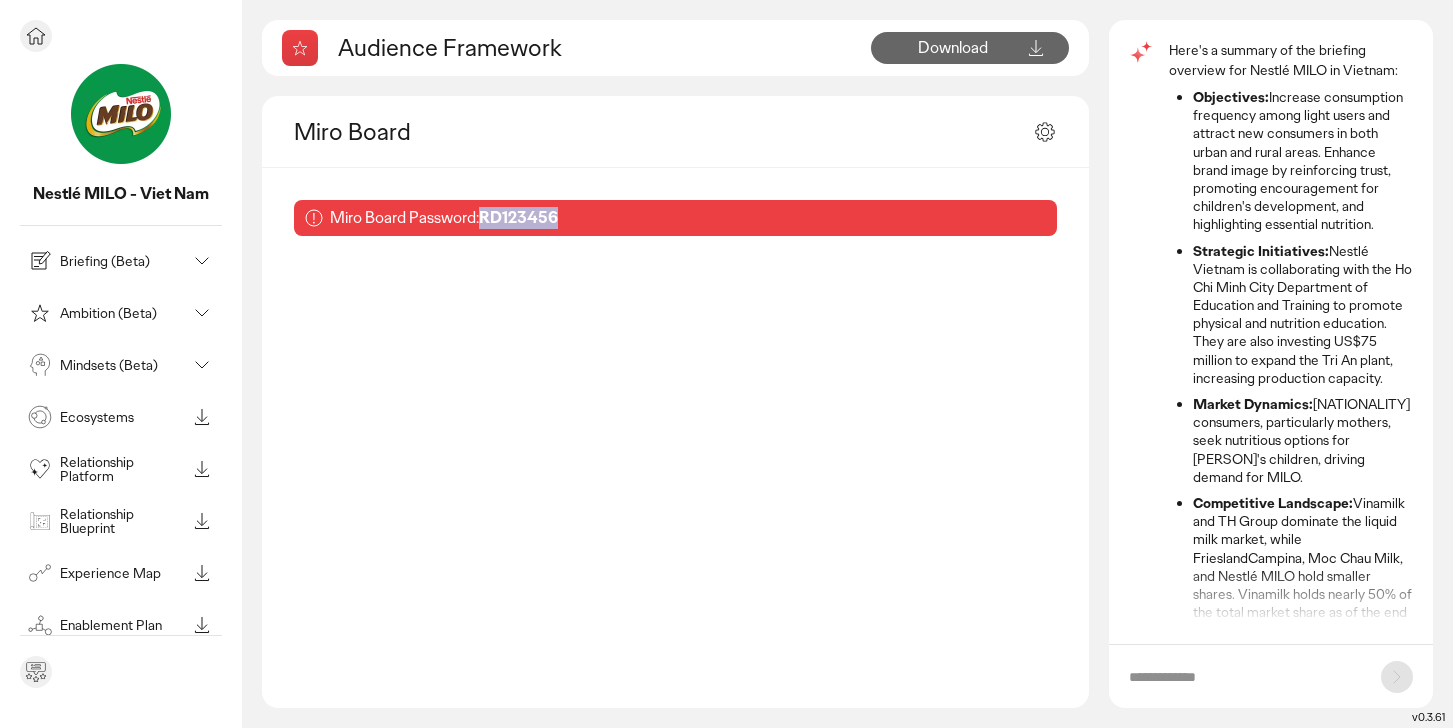 scroll, scrollTop: 0, scrollLeft: 0, axis: both 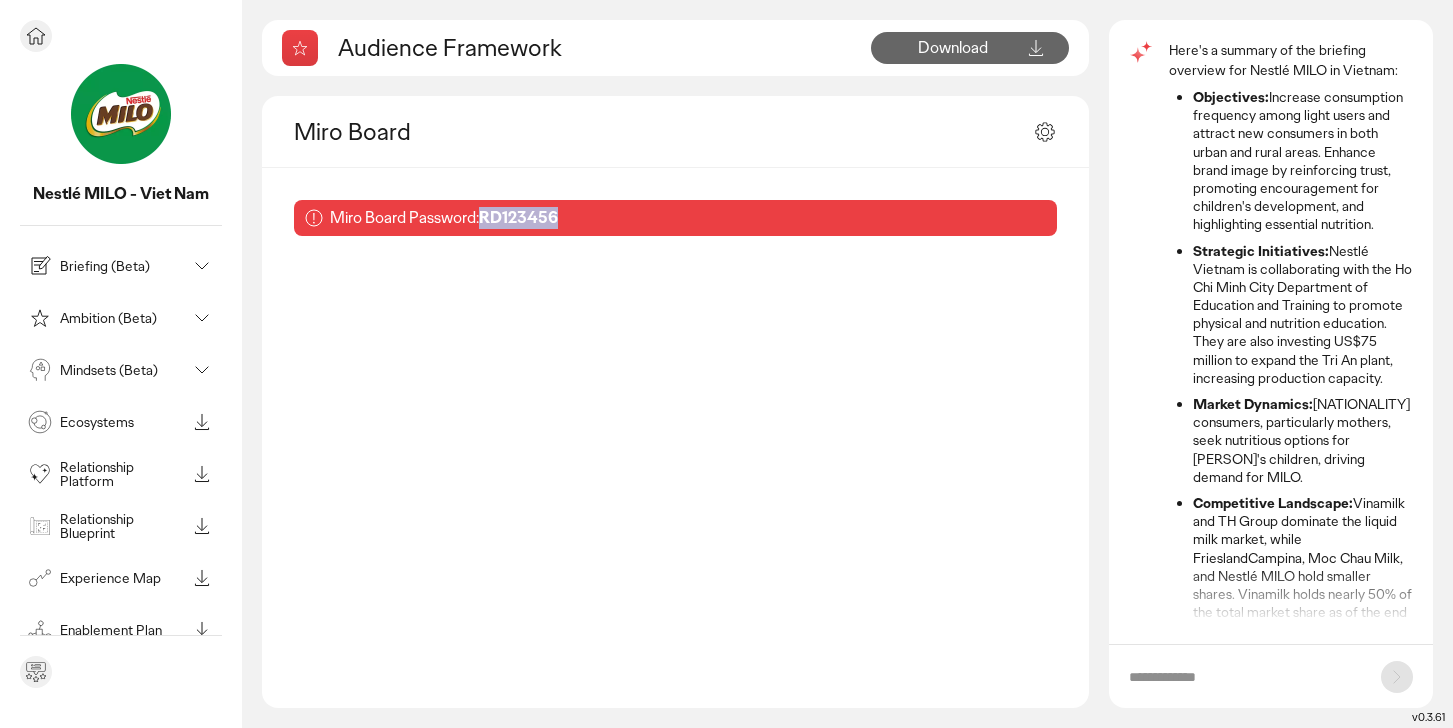 click on "Ecosystems" at bounding box center (123, 422) 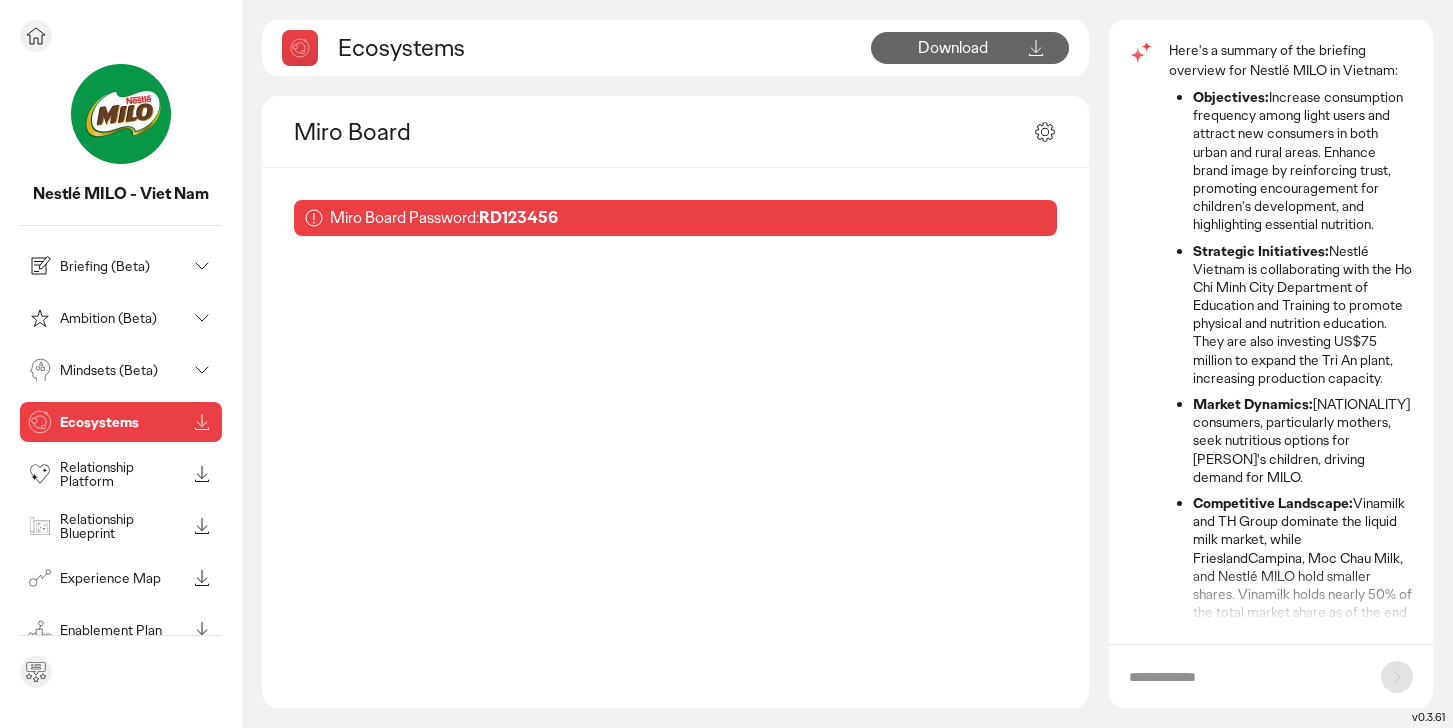 click on "Mindsets (Beta)" at bounding box center [123, 370] 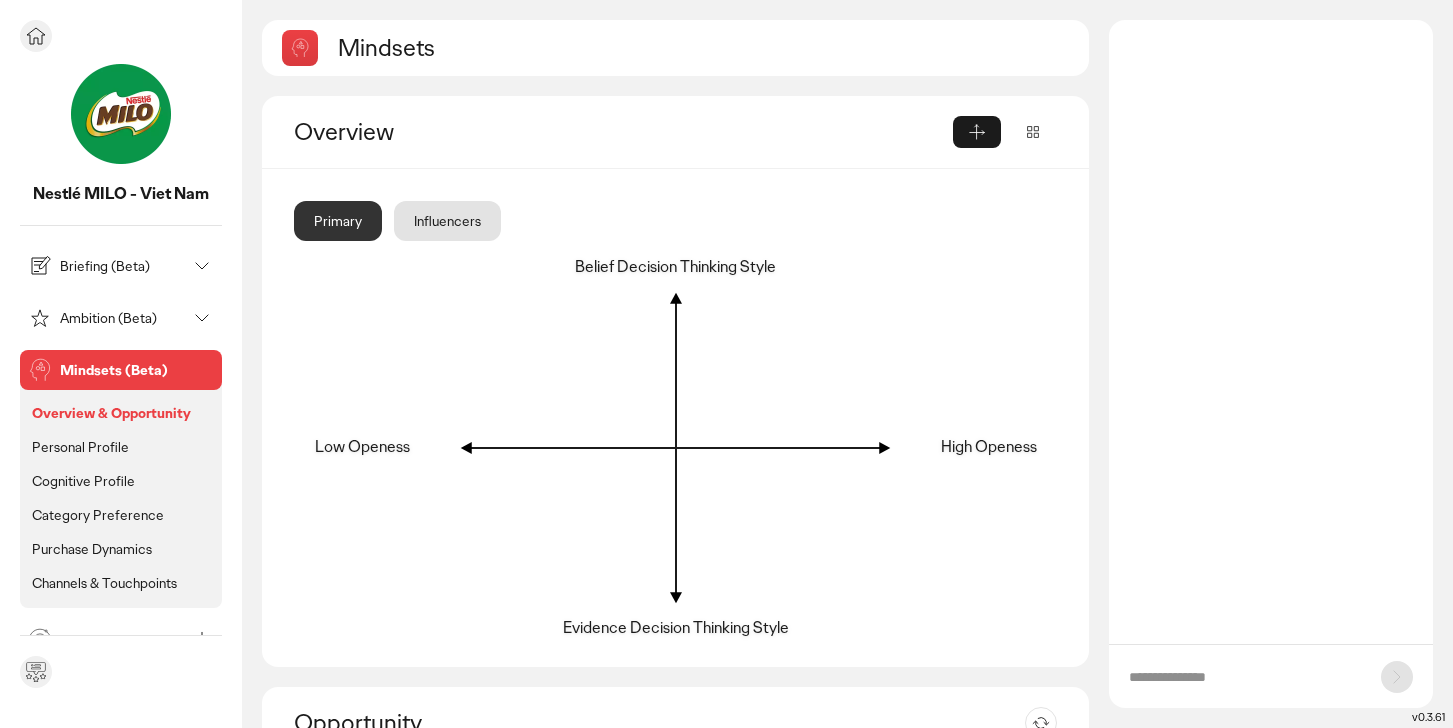 scroll, scrollTop: 0, scrollLeft: 0, axis: both 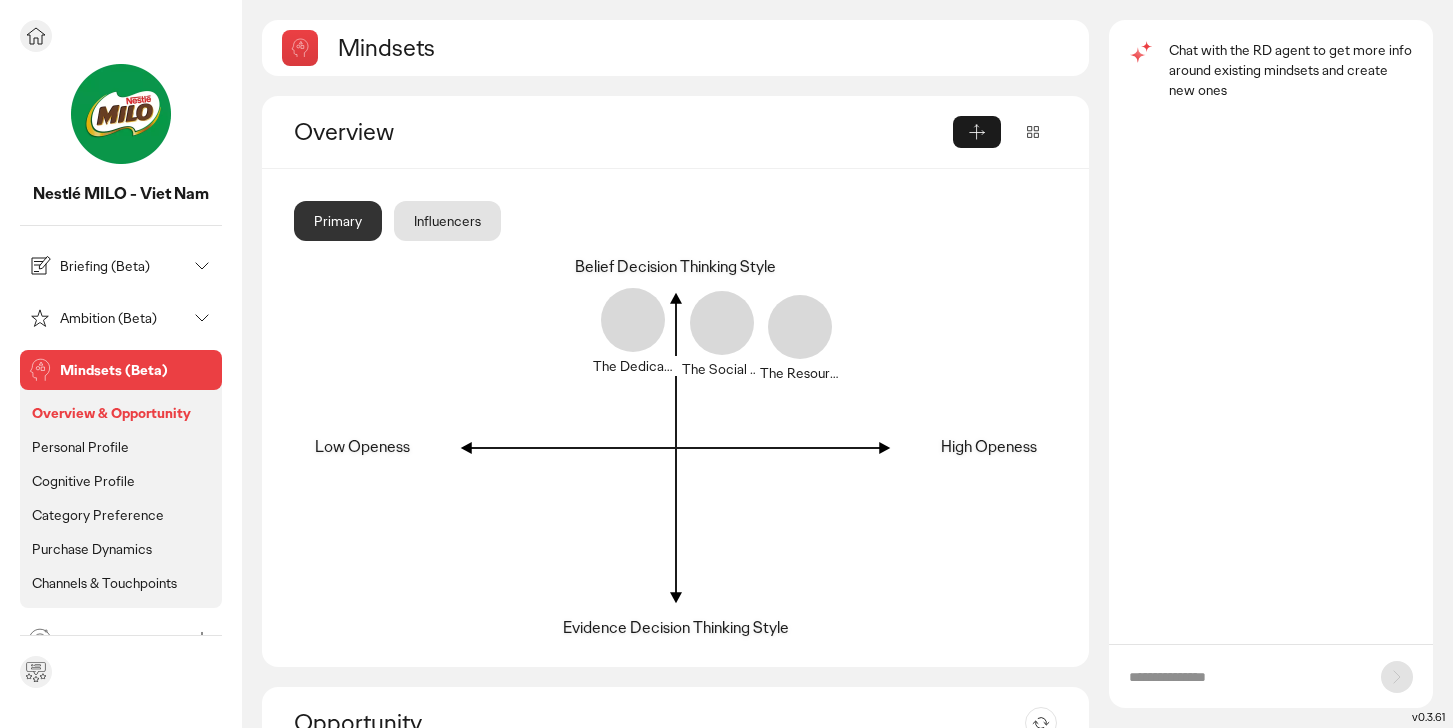 click on "Personal Profile" at bounding box center (80, 447) 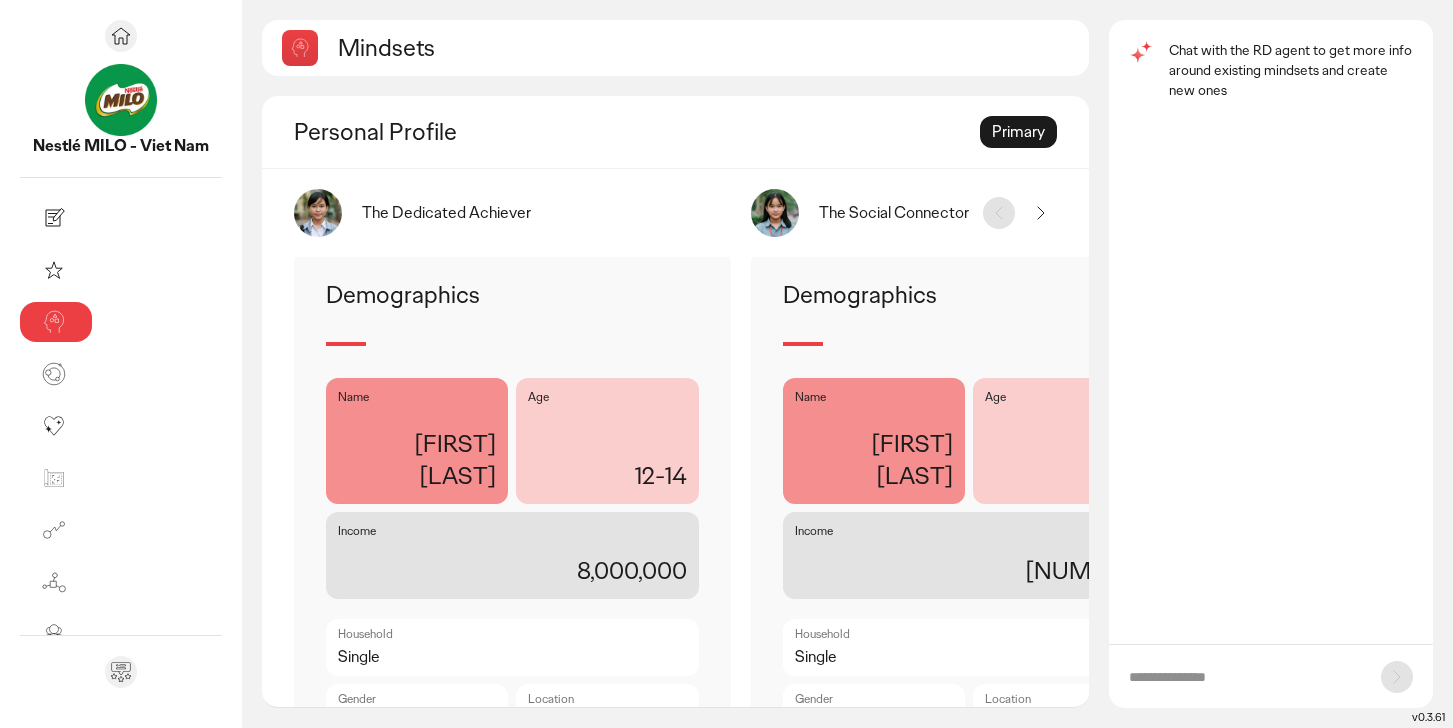 scroll, scrollTop: 0, scrollLeft: 0, axis: both 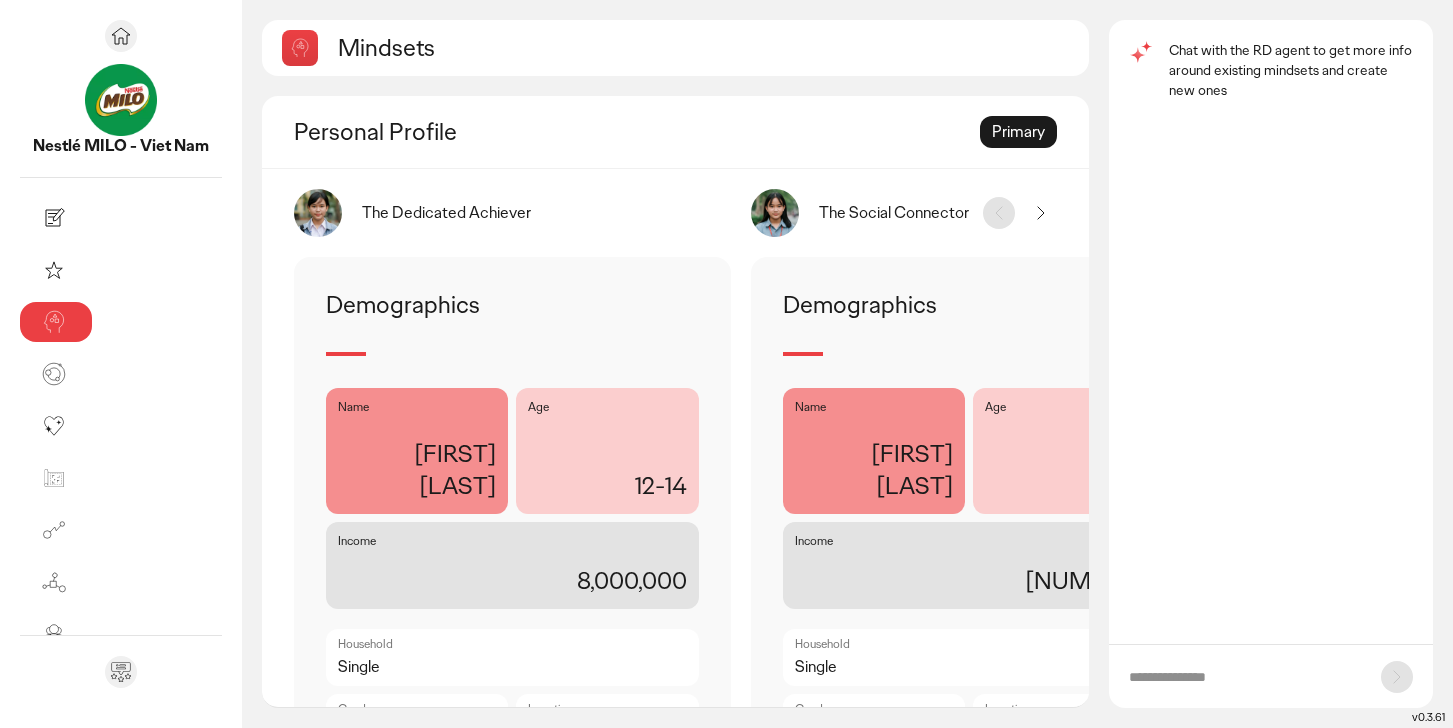 click on "Age [AGE_RANGE]" at bounding box center (607, 451) 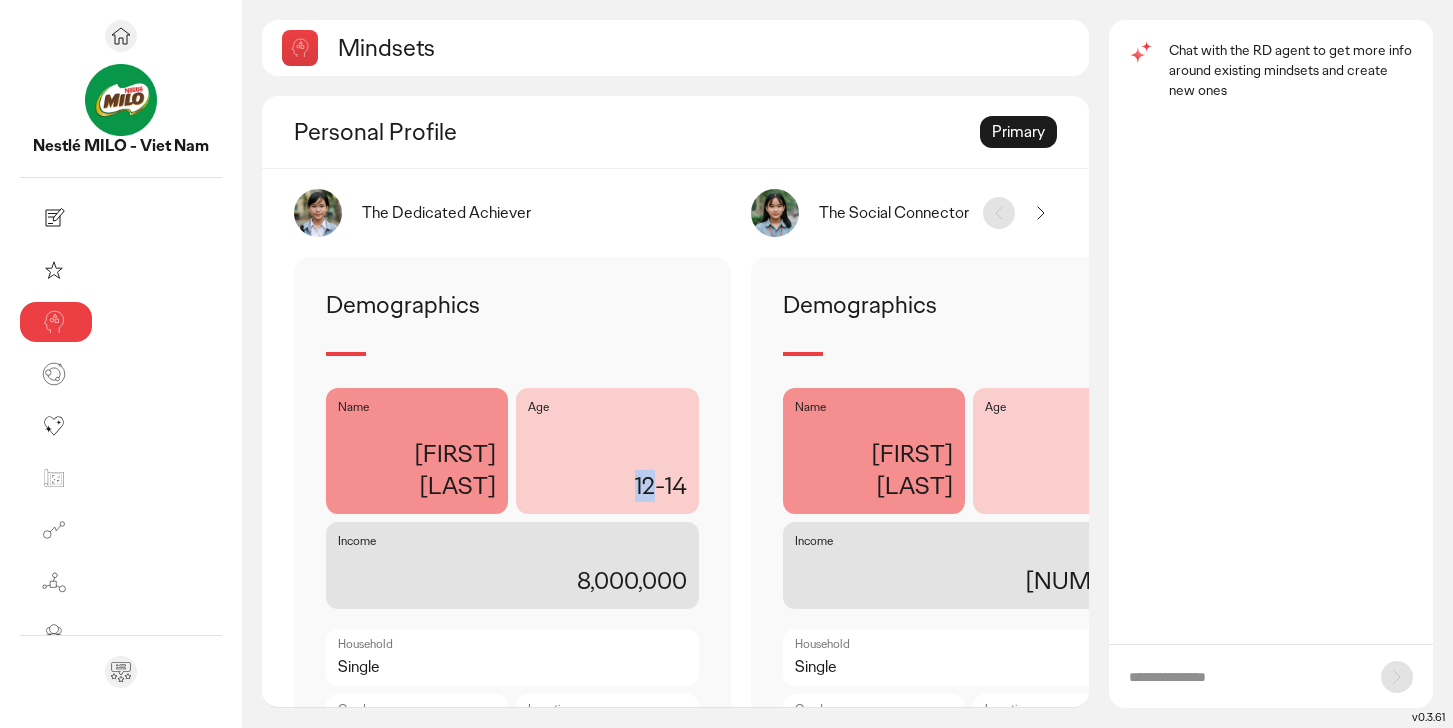 click on "Age [AGE_RANGE]" at bounding box center (607, 451) 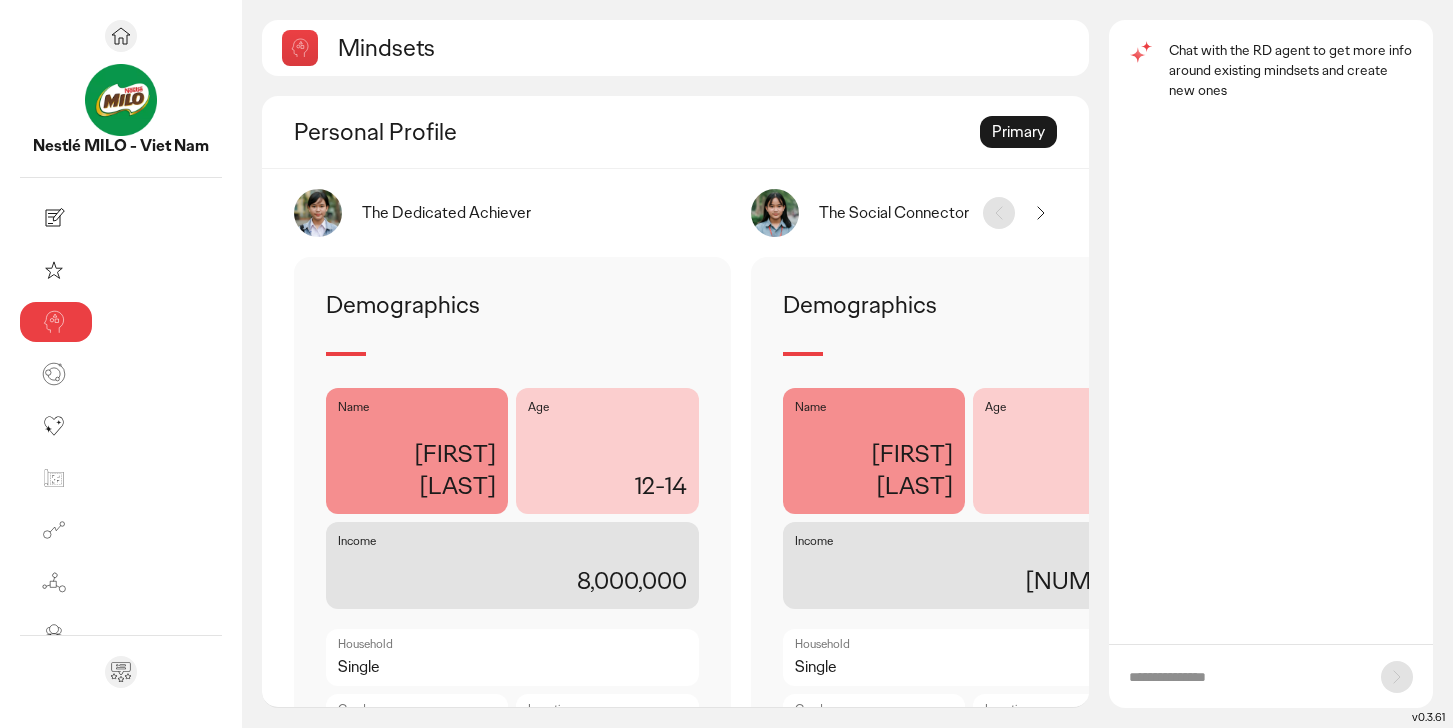 click on "12-14" at bounding box center (607, 486) 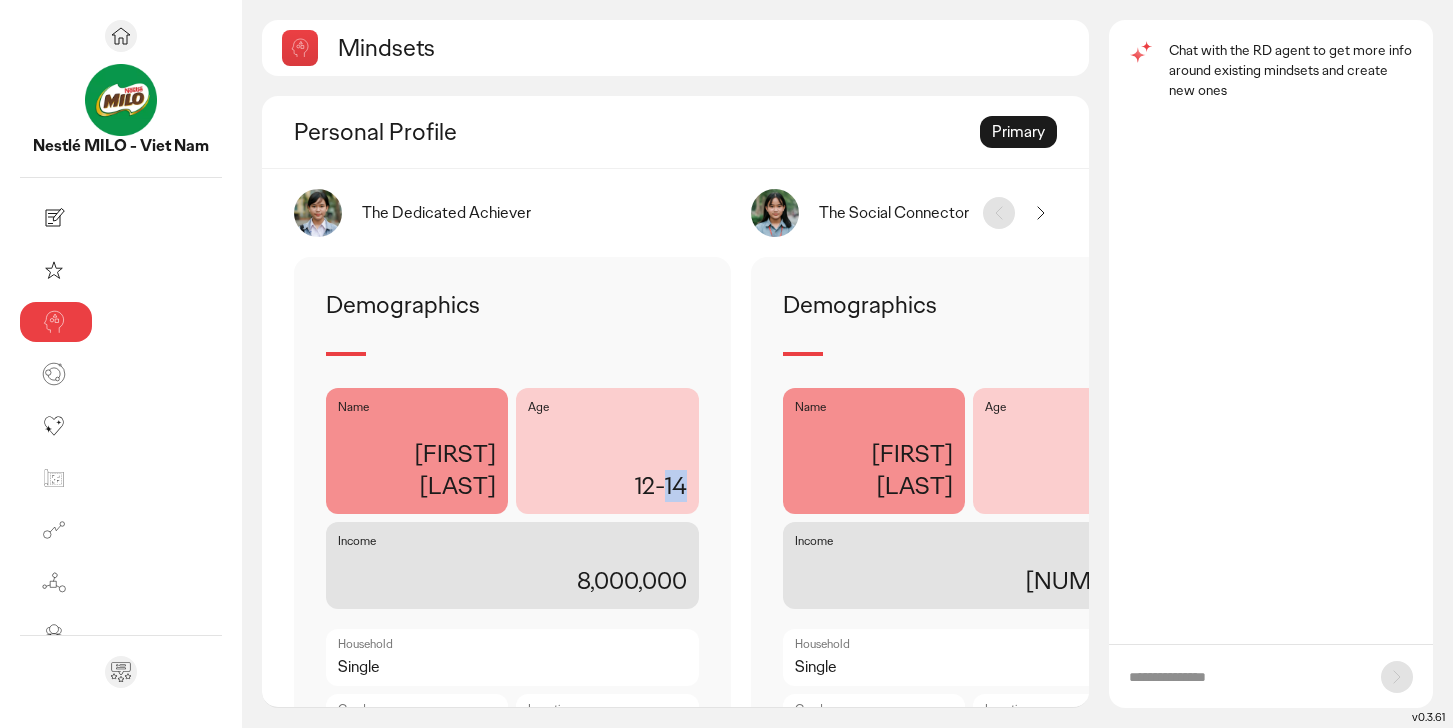 click on "12-14" at bounding box center (607, 486) 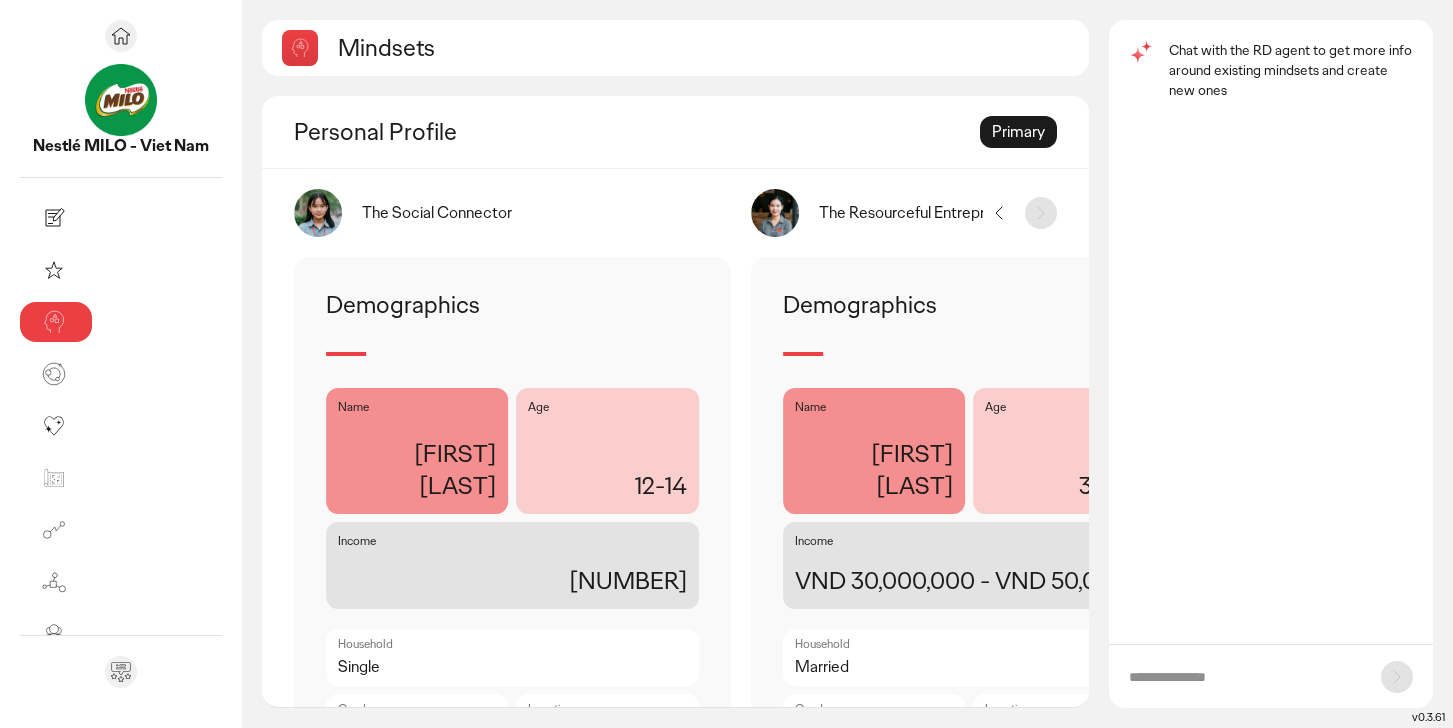 click 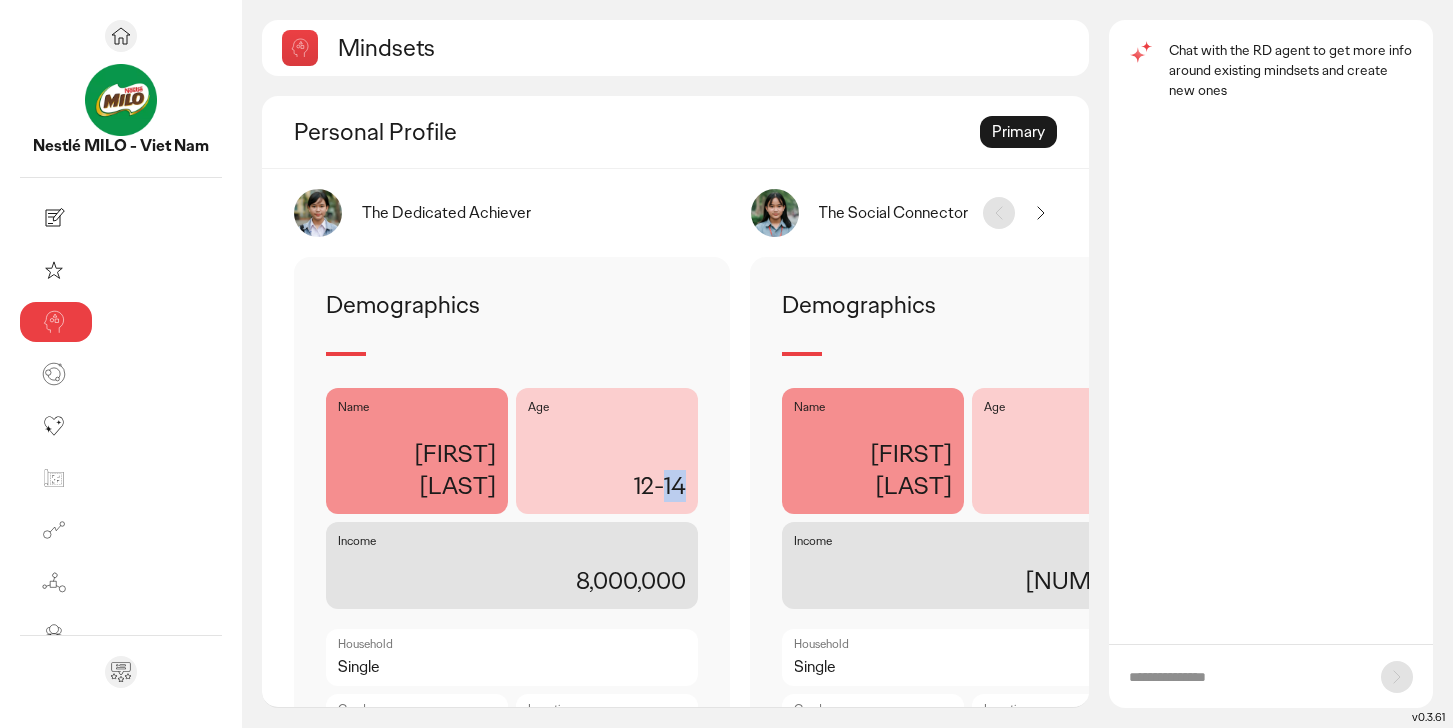 click 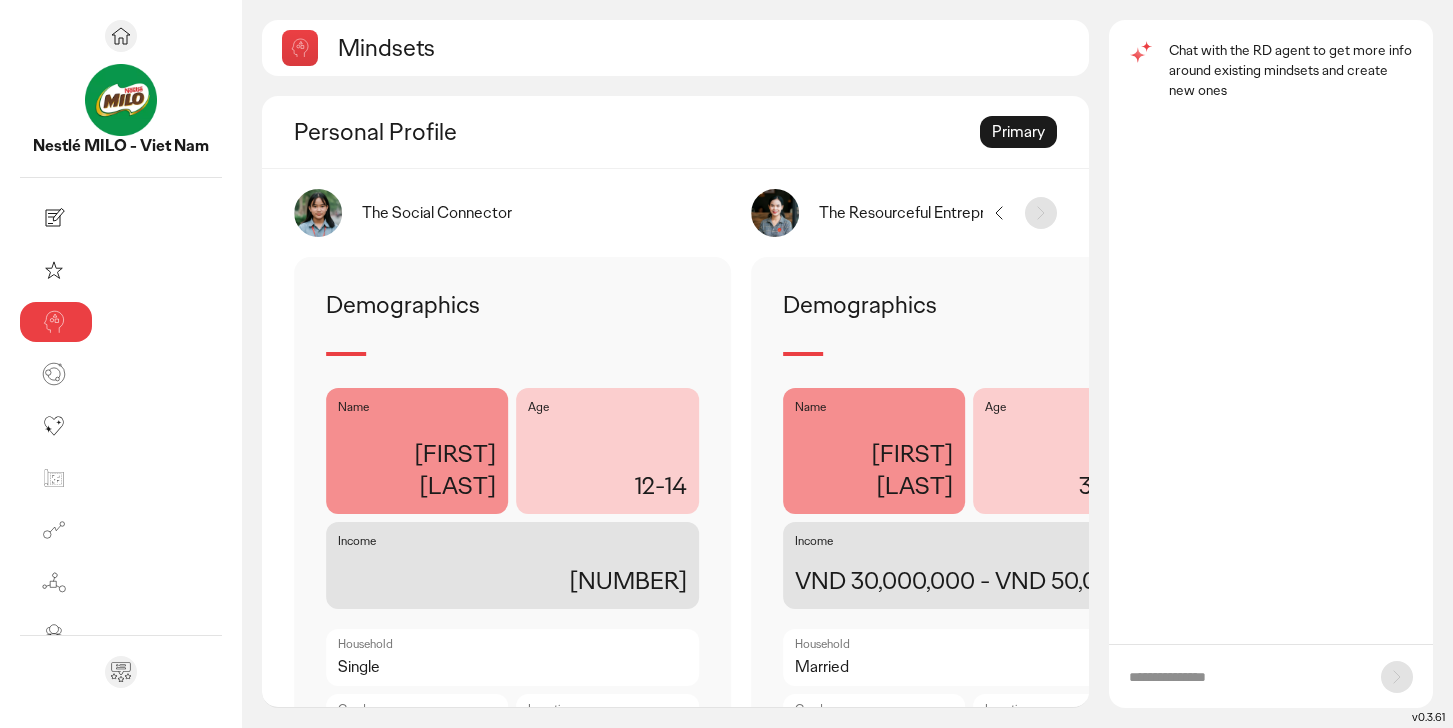 click 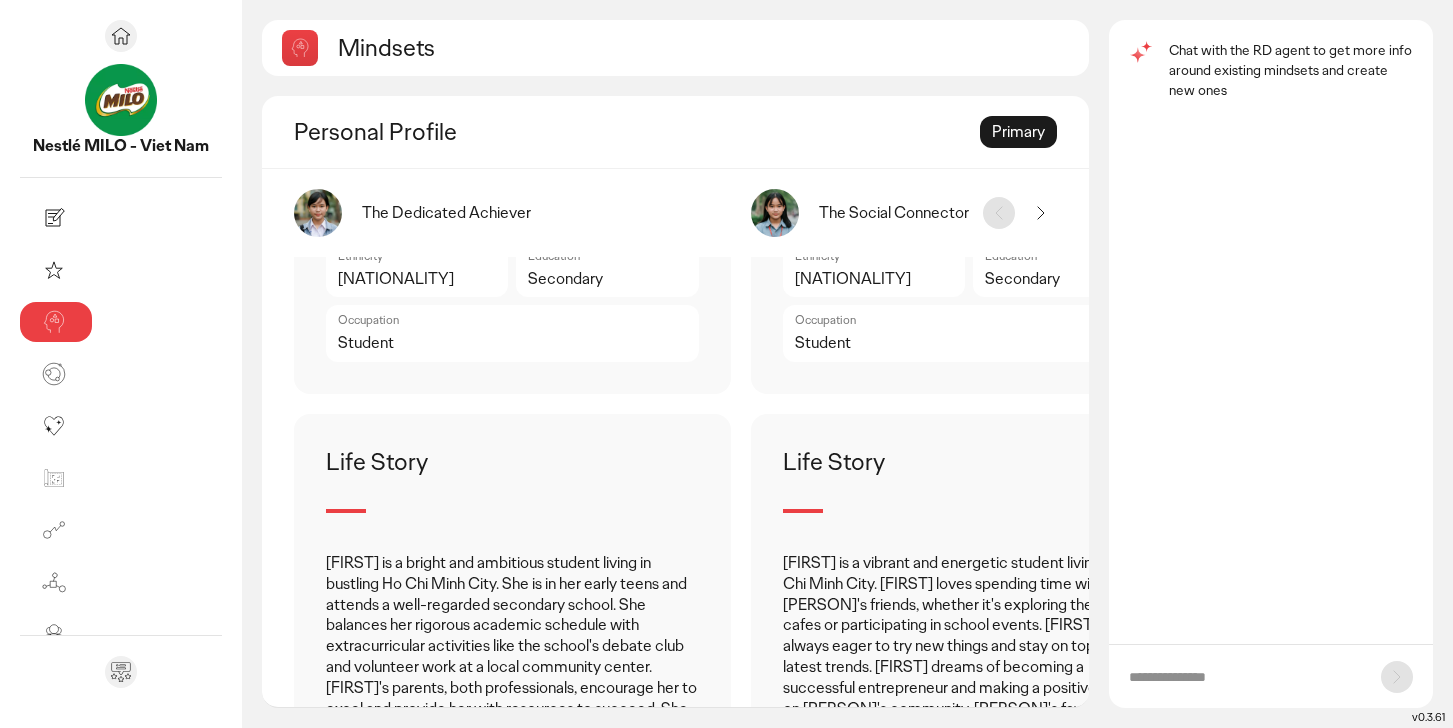 scroll, scrollTop: 0, scrollLeft: 0, axis: both 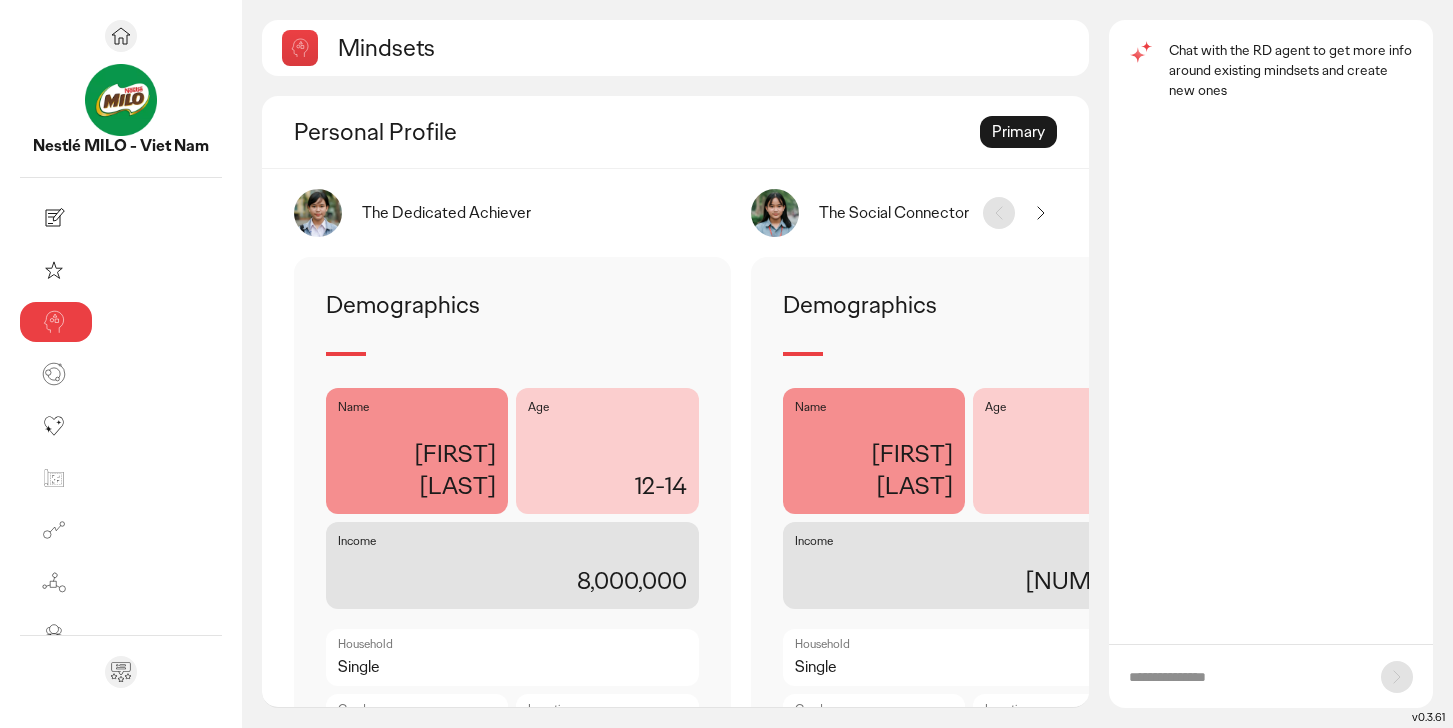 click on "Chat with the RD agent to get more info around existing mindsets and create new ones" at bounding box center (1291, 70) 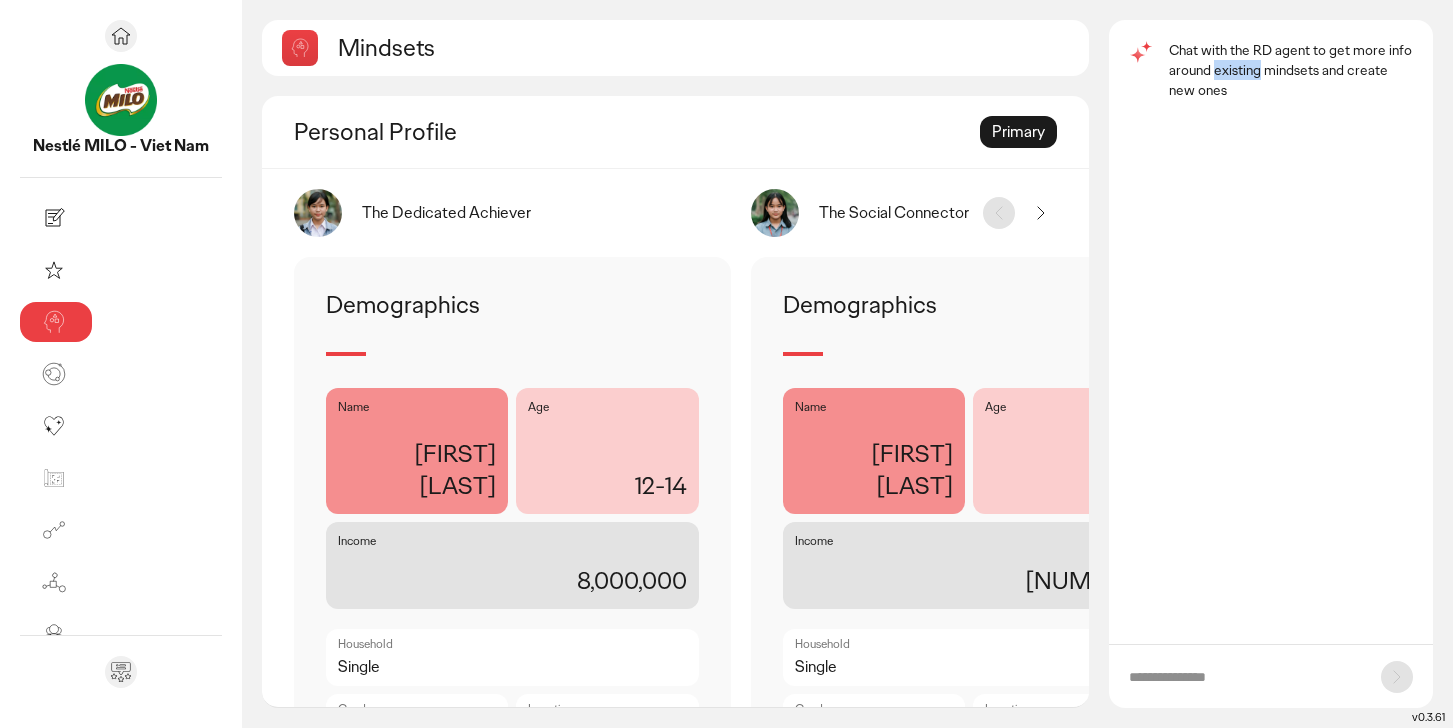 click on "Chat with the RD agent to get more info around existing mindsets and create new ones" at bounding box center (1291, 70) 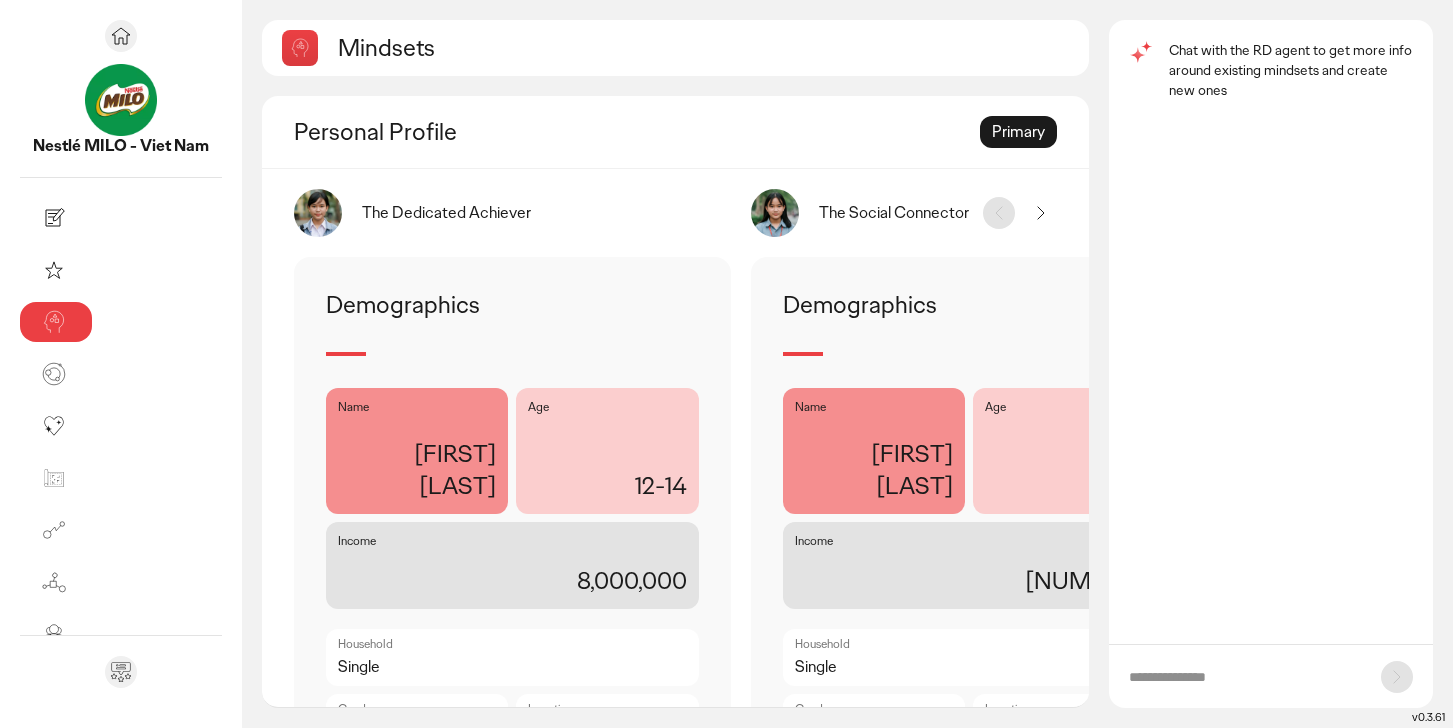 click on "Chat with the RD agent to get more info around existing mindsets and create new ones" at bounding box center (1291, 70) 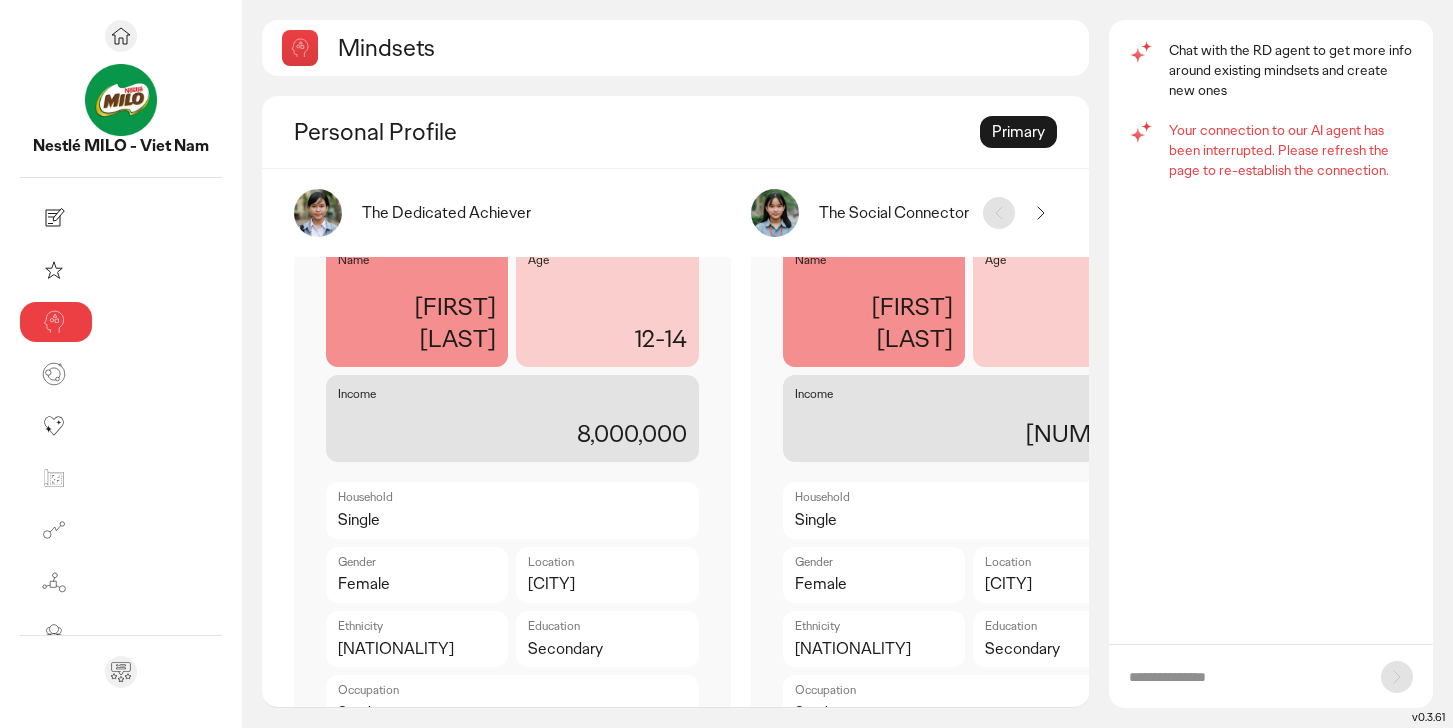 scroll, scrollTop: 434, scrollLeft: 0, axis: vertical 